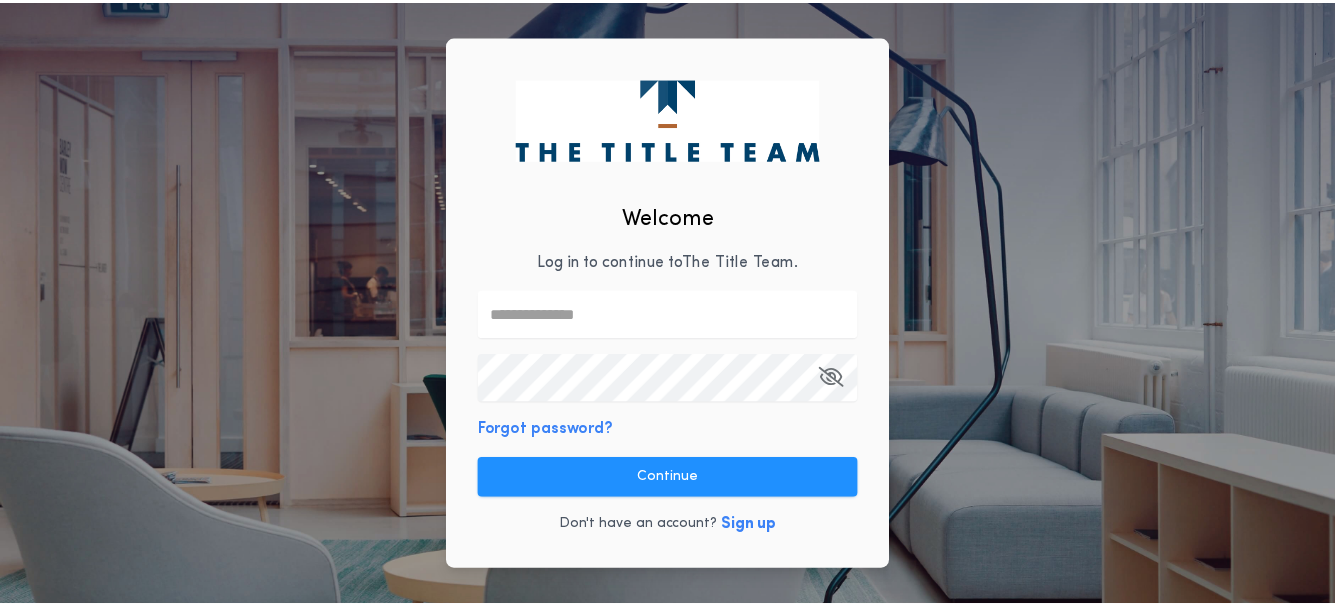 scroll, scrollTop: 0, scrollLeft: 0, axis: both 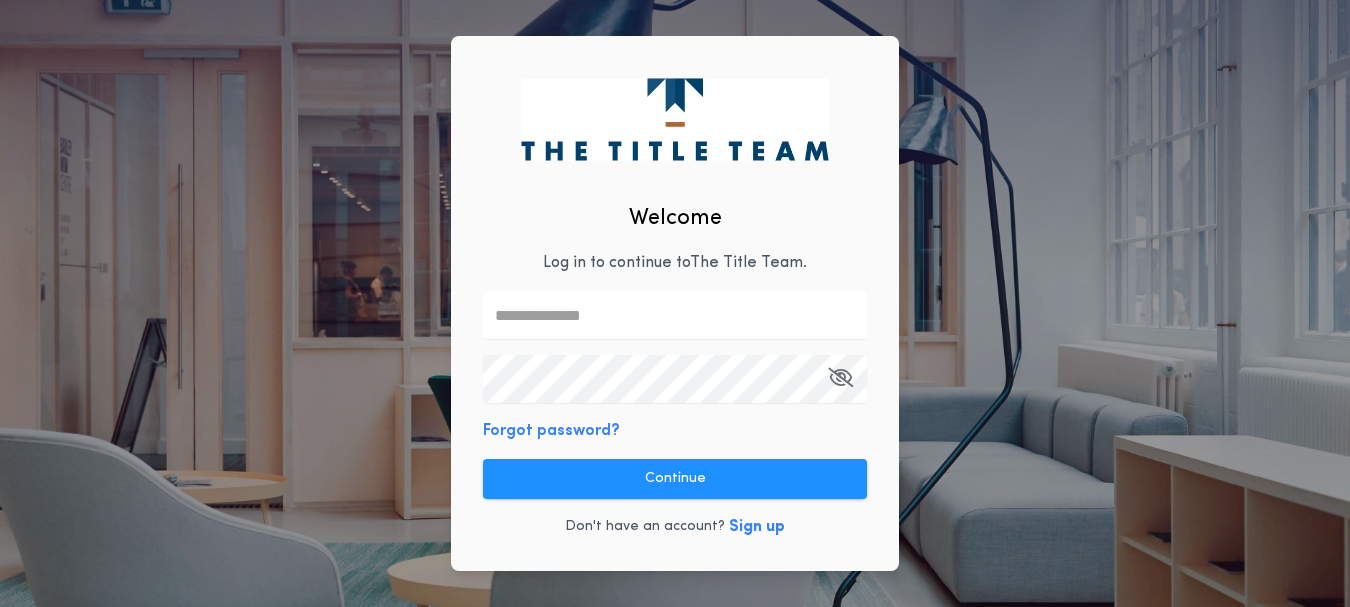 click at bounding box center (675, 315) 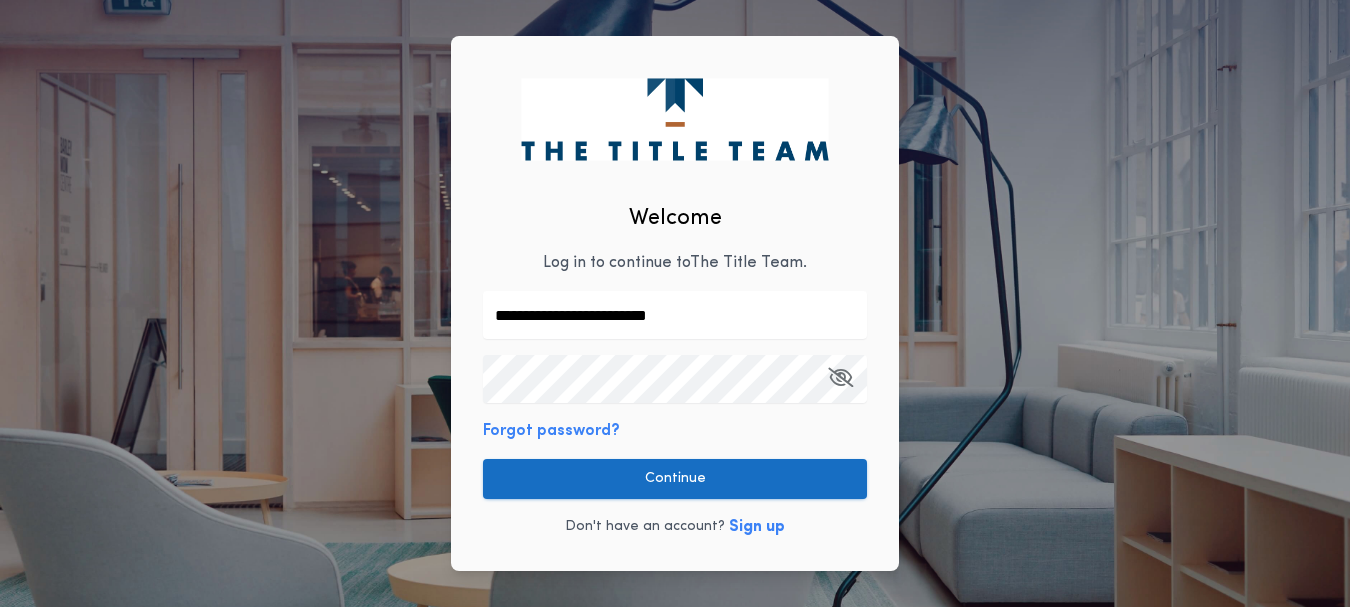 click on "Continue" at bounding box center (675, 479) 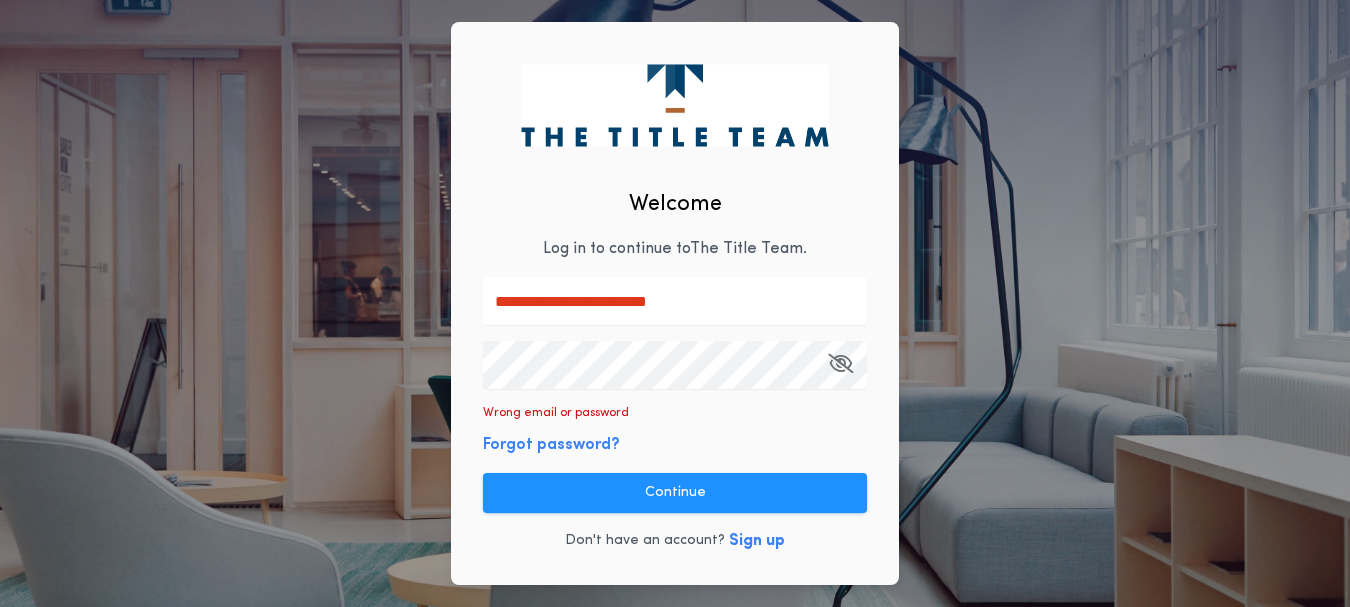 click on "Forgot password?" at bounding box center (551, 445) 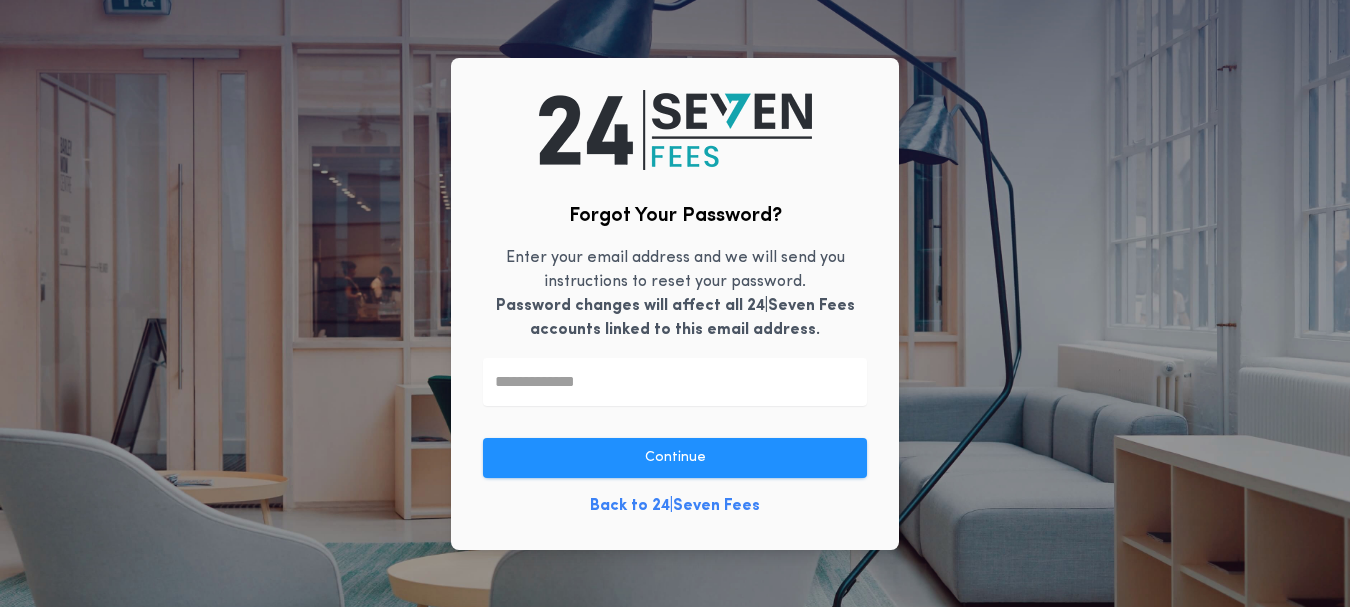 click on "Continue" at bounding box center [675, 458] 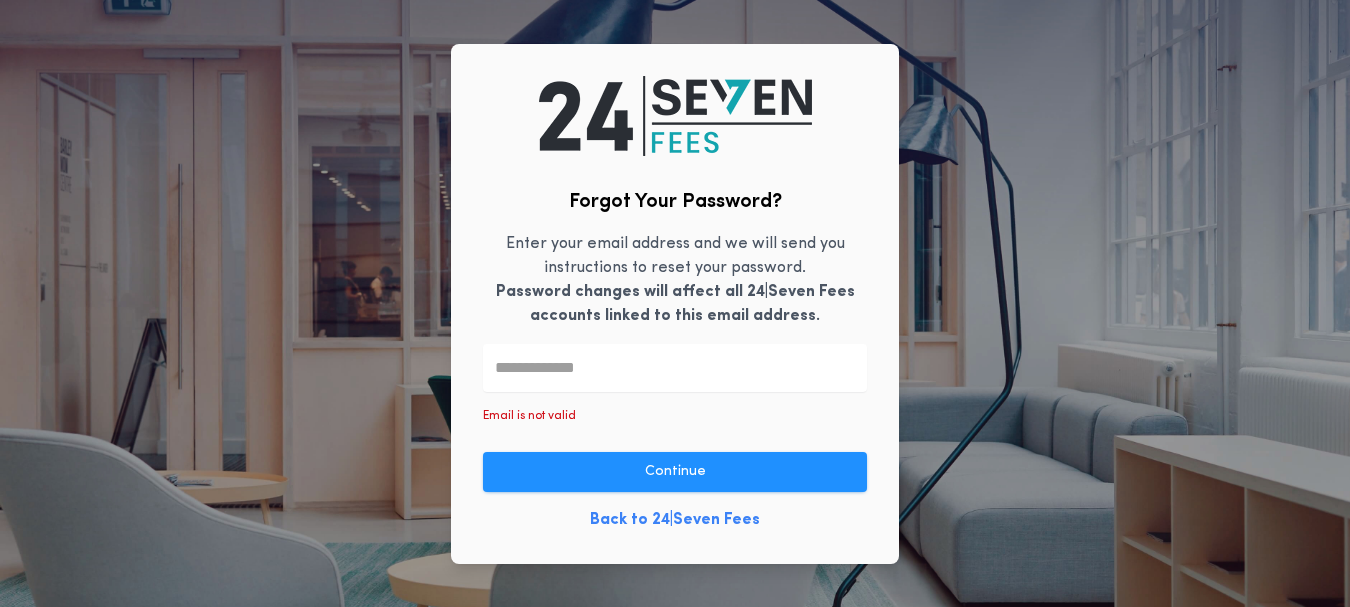 click at bounding box center [675, 368] 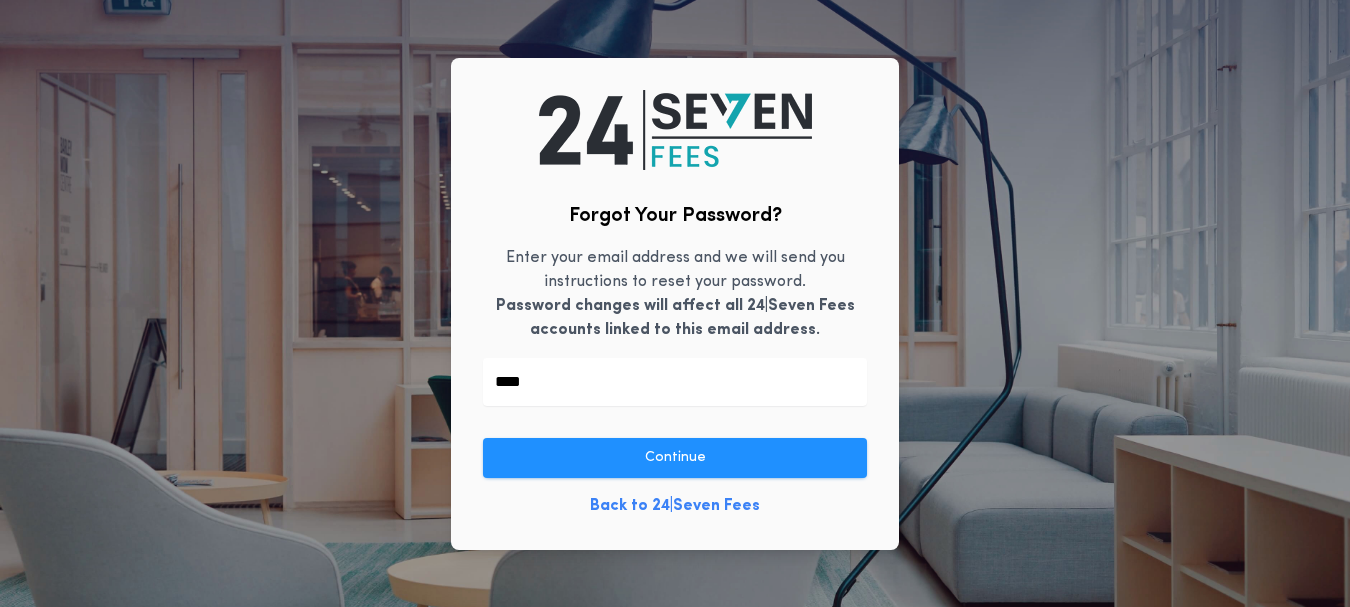 type on "**********" 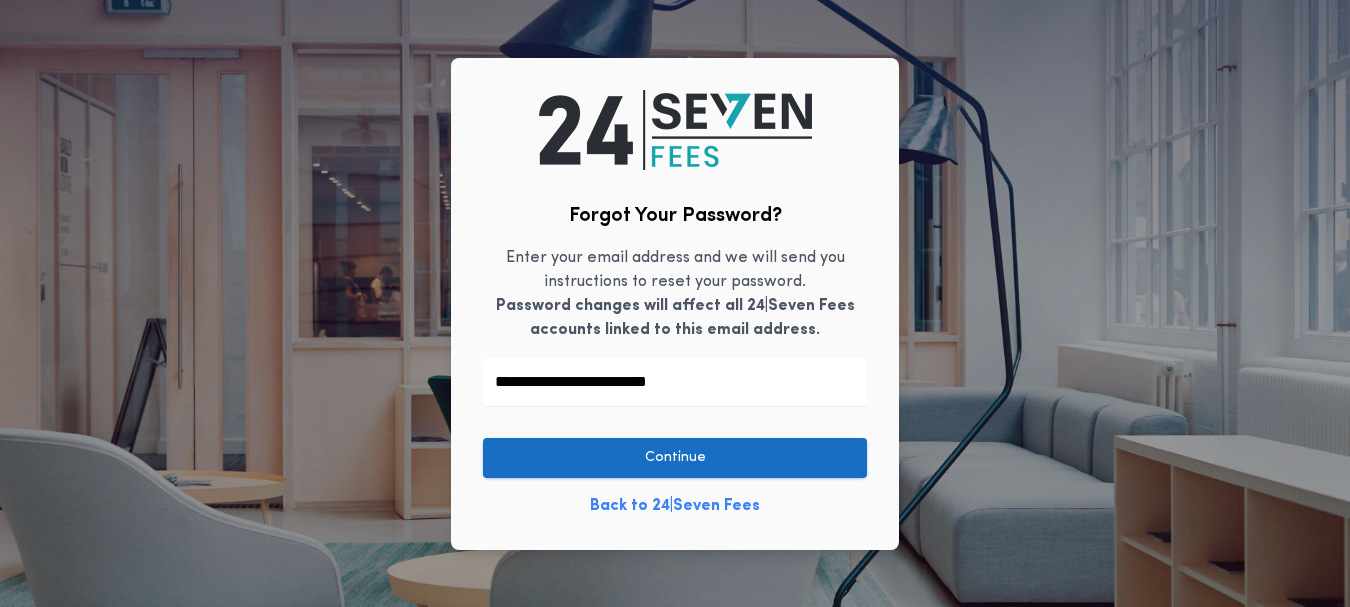 click on "Continue" at bounding box center (675, 458) 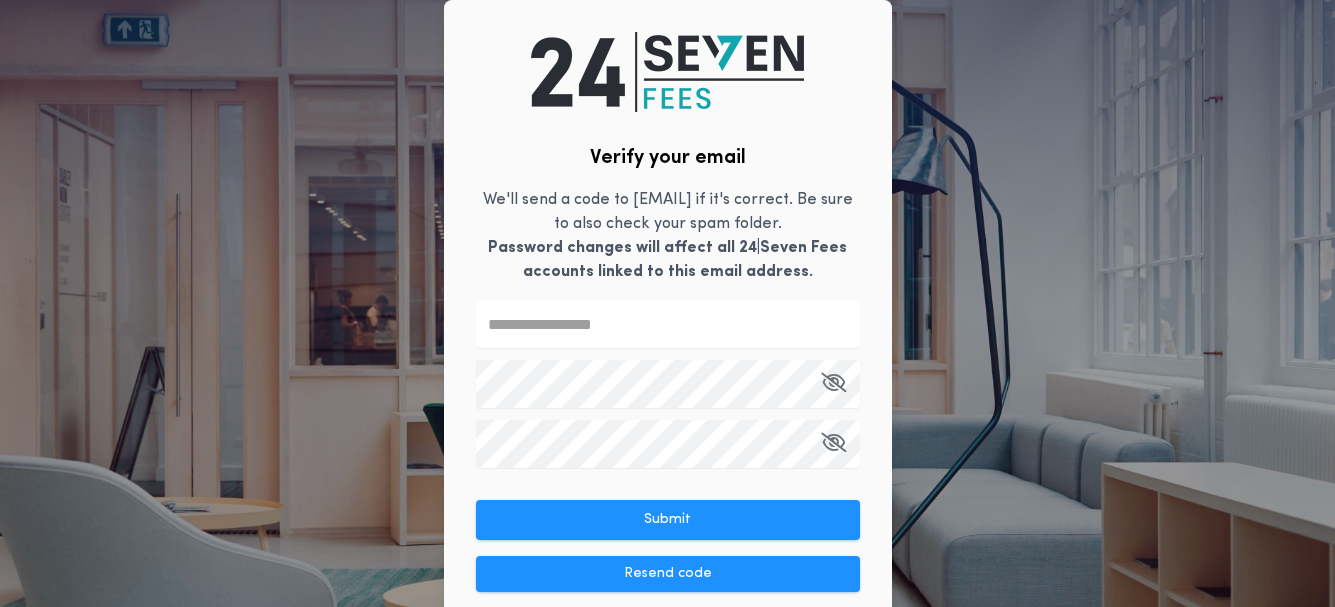 click at bounding box center (668, 324) 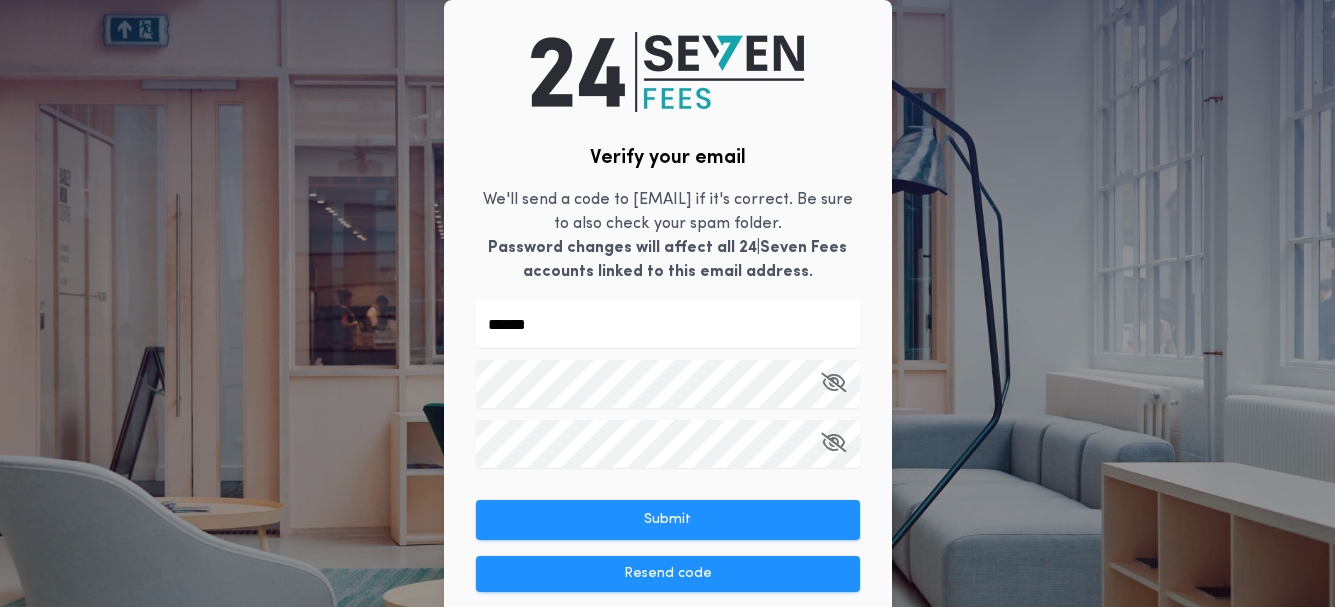 type on "******" 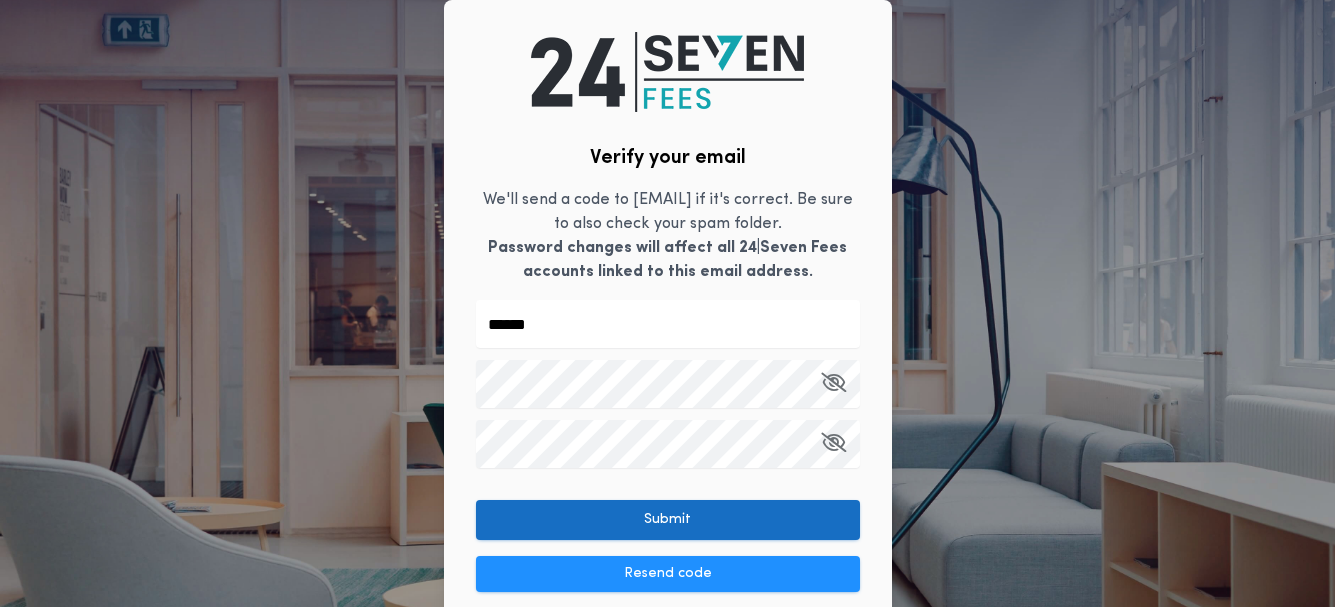click on "Submit" at bounding box center (668, 520) 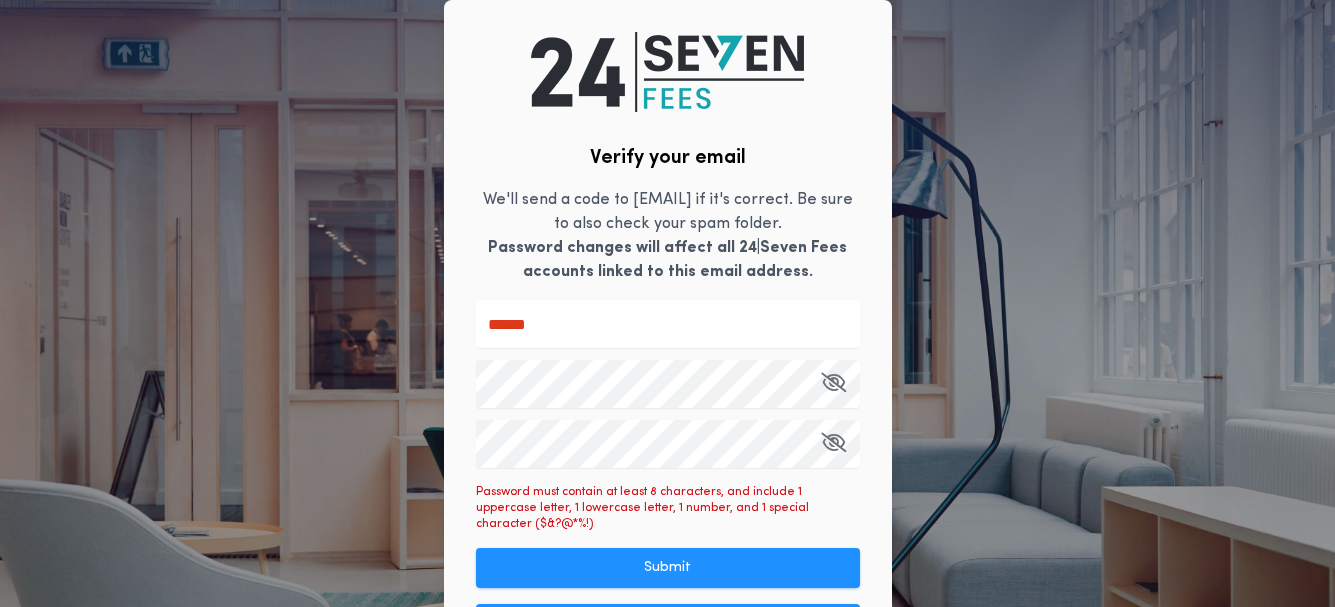 click on "Verify your email We'll send a code to [EMAIL] if it's correct. Be sure to also check your spam folder. Password changes will affect all 24|Seven Fees accounts linked to this email address. ****** Password must contain at least 8 characters, and include 1 uppercase letter, 1 lowercase letter, 1 number, and 1 special character ($&?@*%!) Submit Resend code Back to 24|Seven Fees" at bounding box center (667, 356) 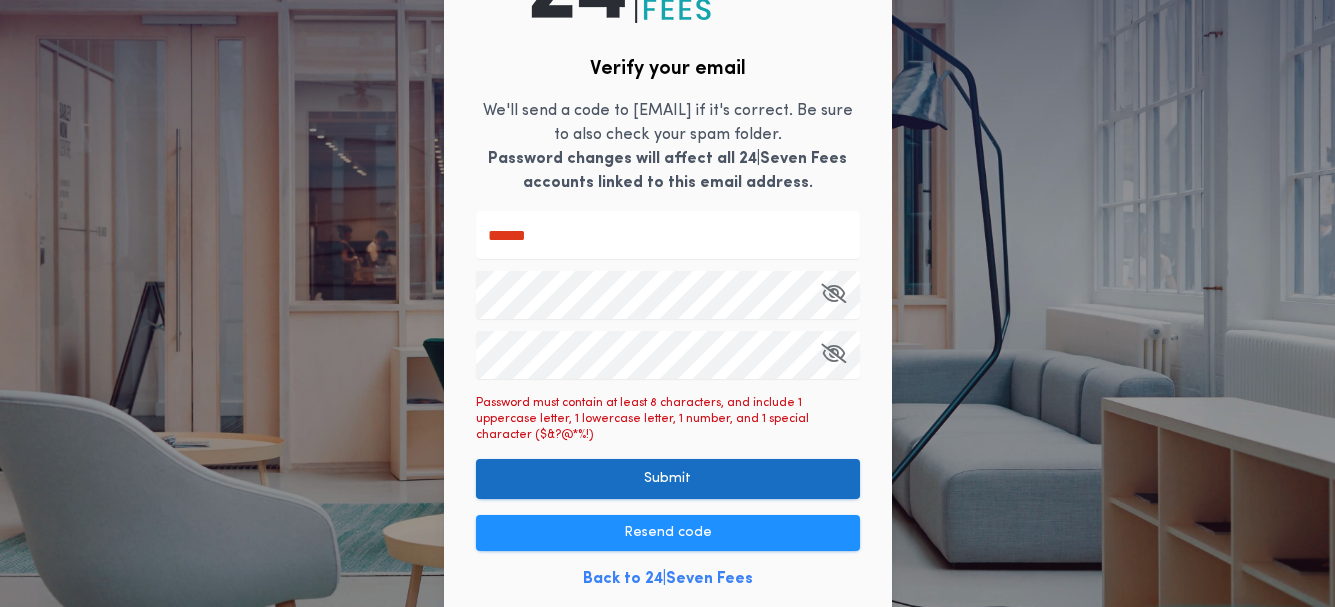click on "Submit" at bounding box center [668, 479] 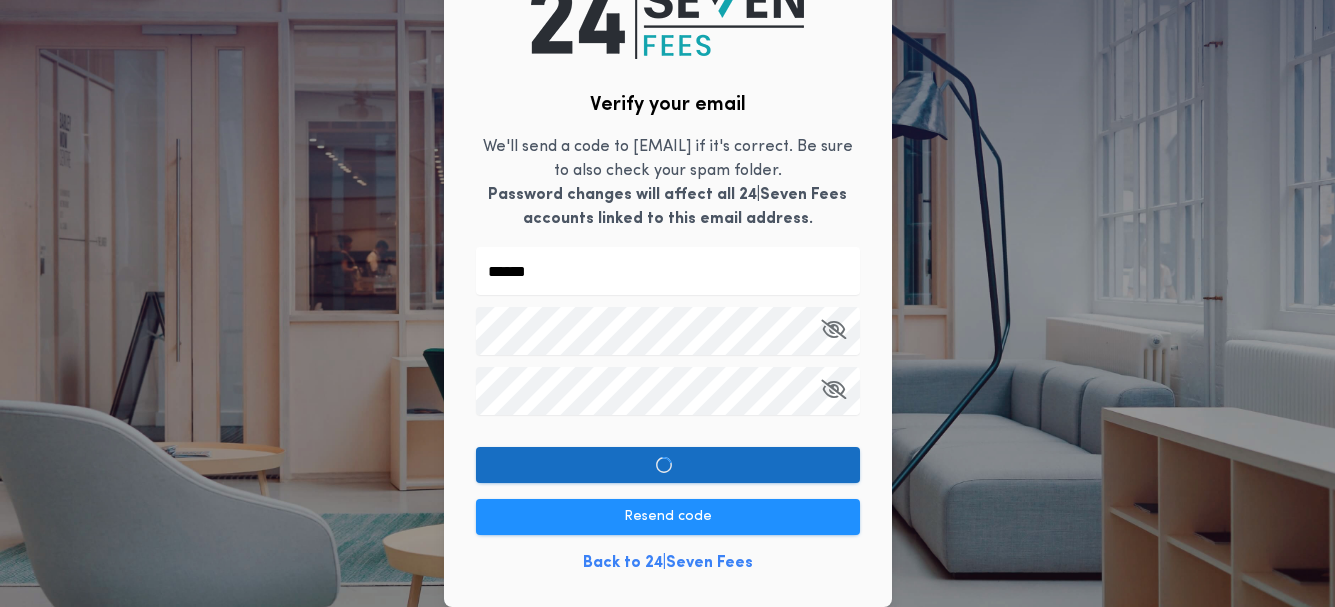 scroll, scrollTop: 57, scrollLeft: 0, axis: vertical 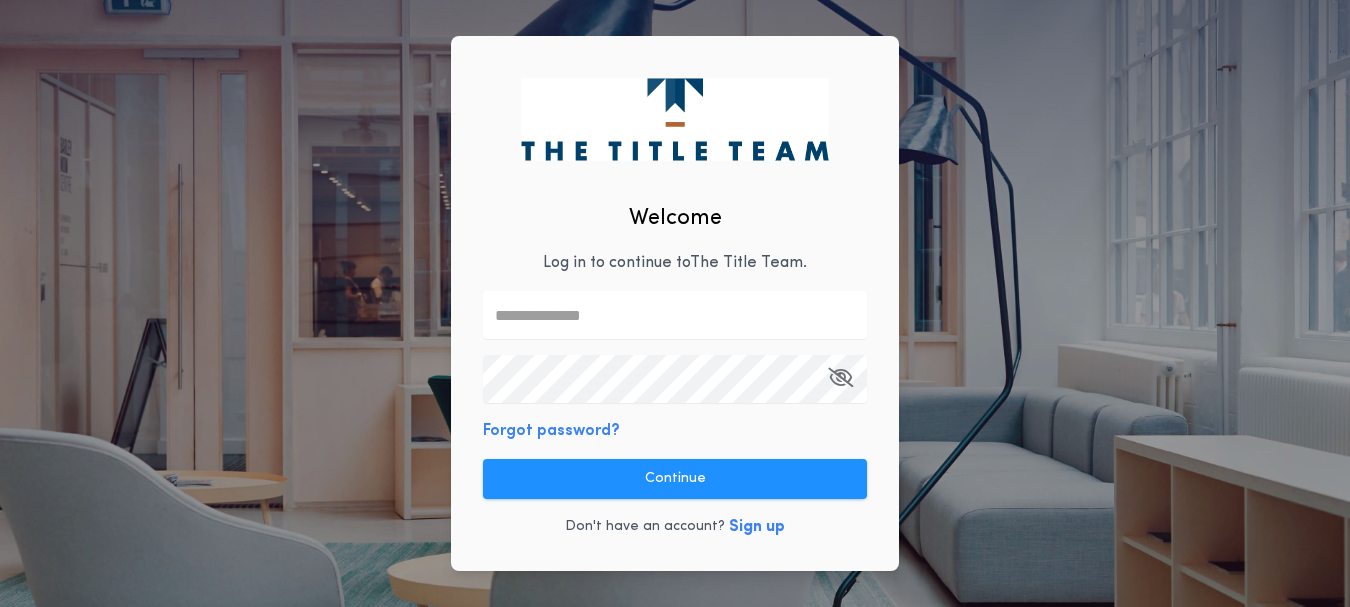click at bounding box center (675, 315) 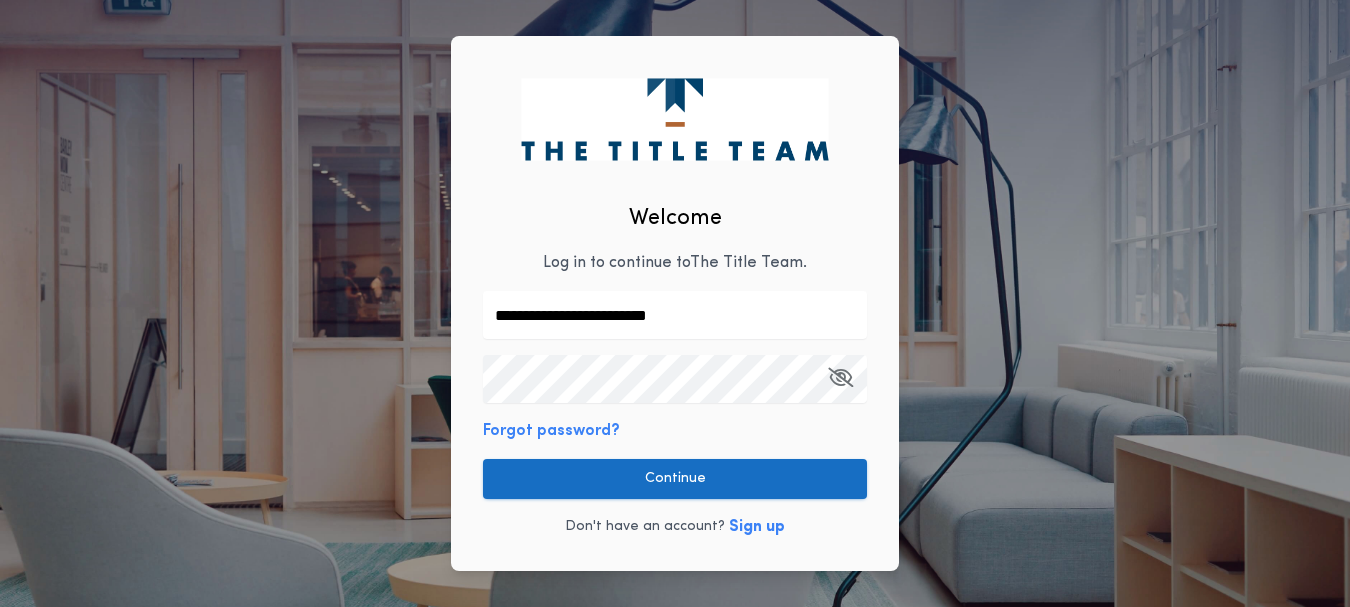 click on "Continue" at bounding box center [675, 479] 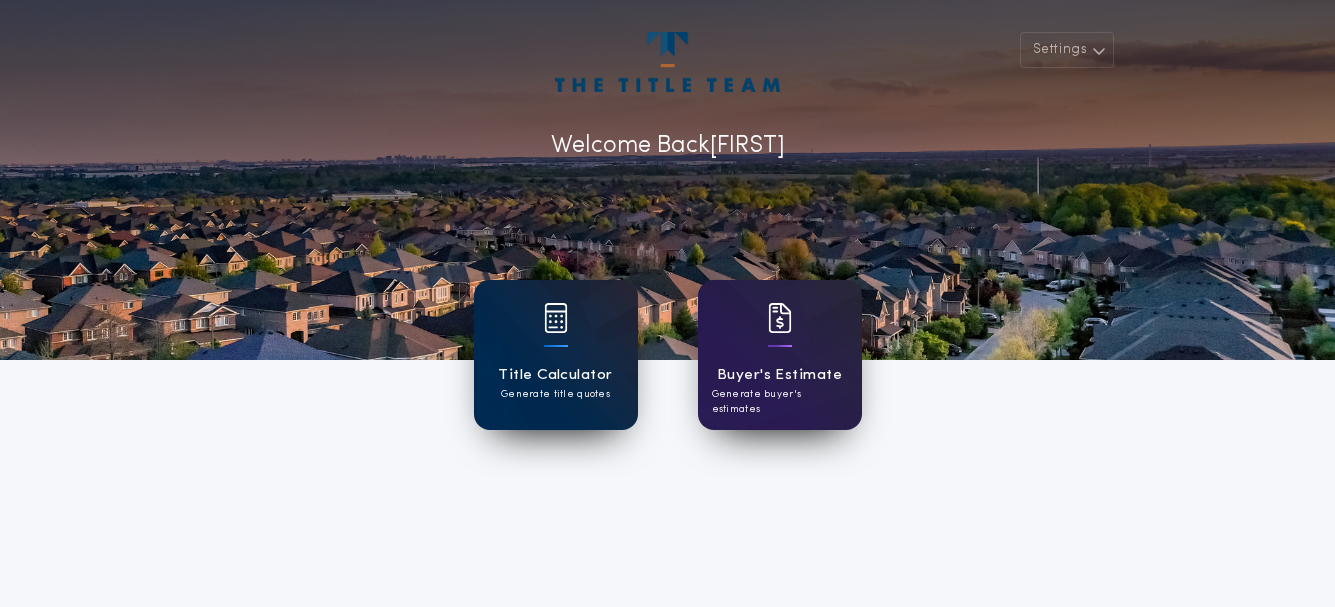 click at bounding box center (556, 331) 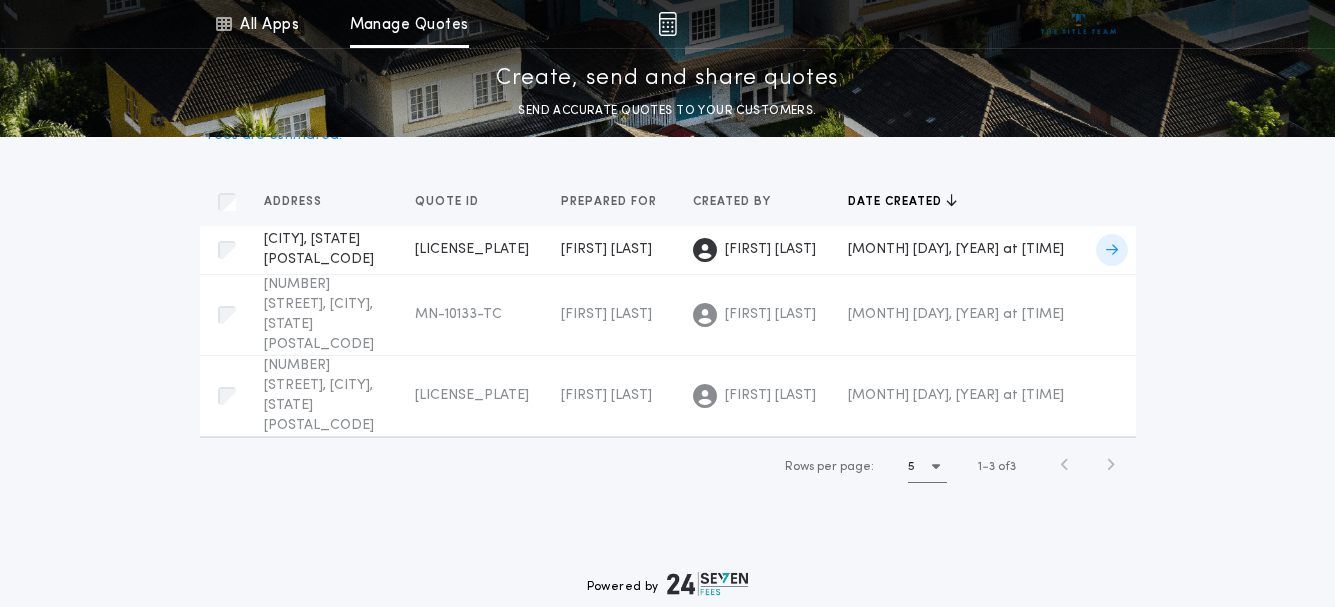 scroll, scrollTop: 0, scrollLeft: 0, axis: both 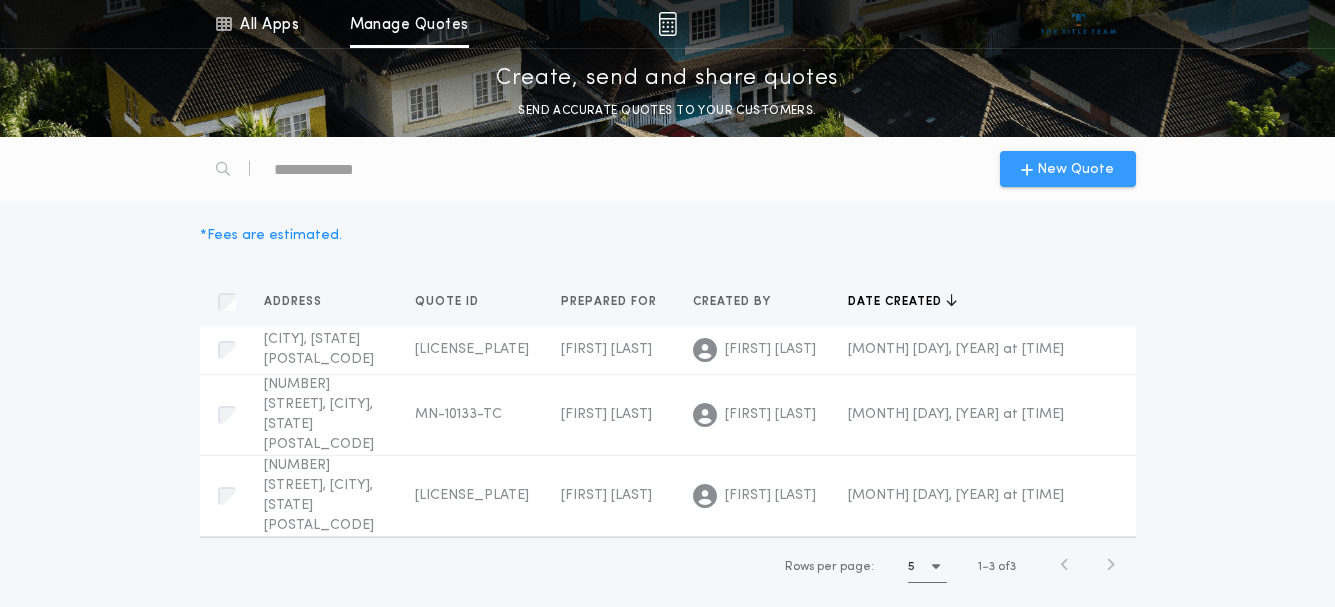 click on "New Quote" at bounding box center (1068, 169) 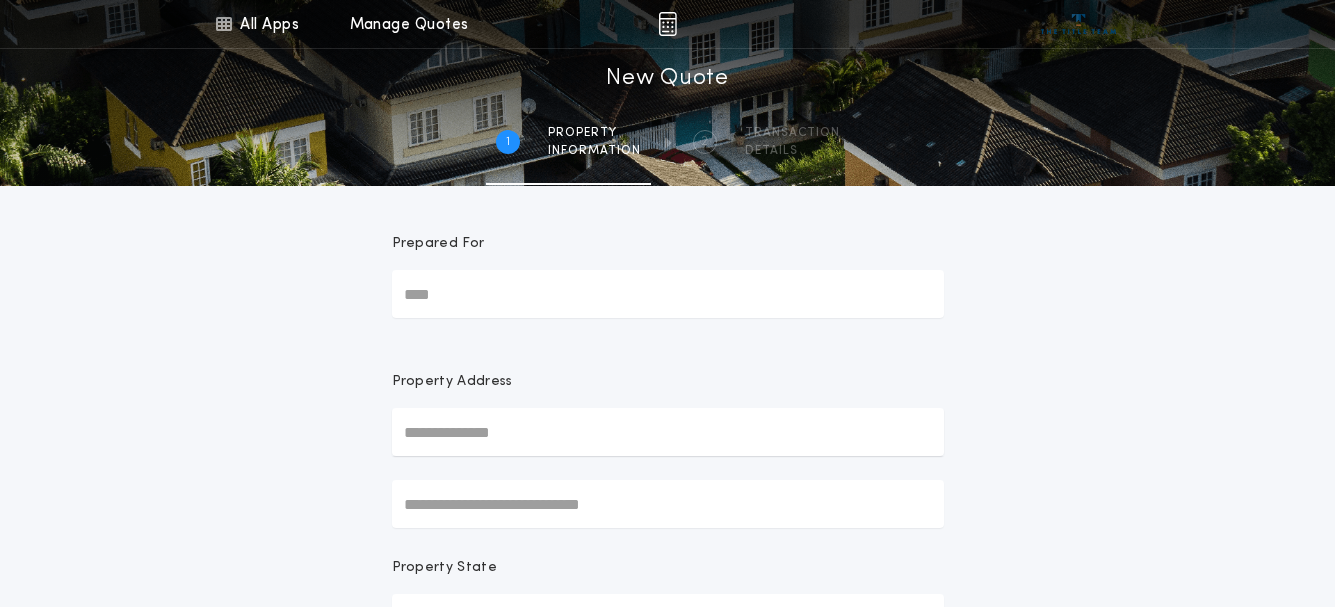 click on "Prepared For" at bounding box center (668, 294) 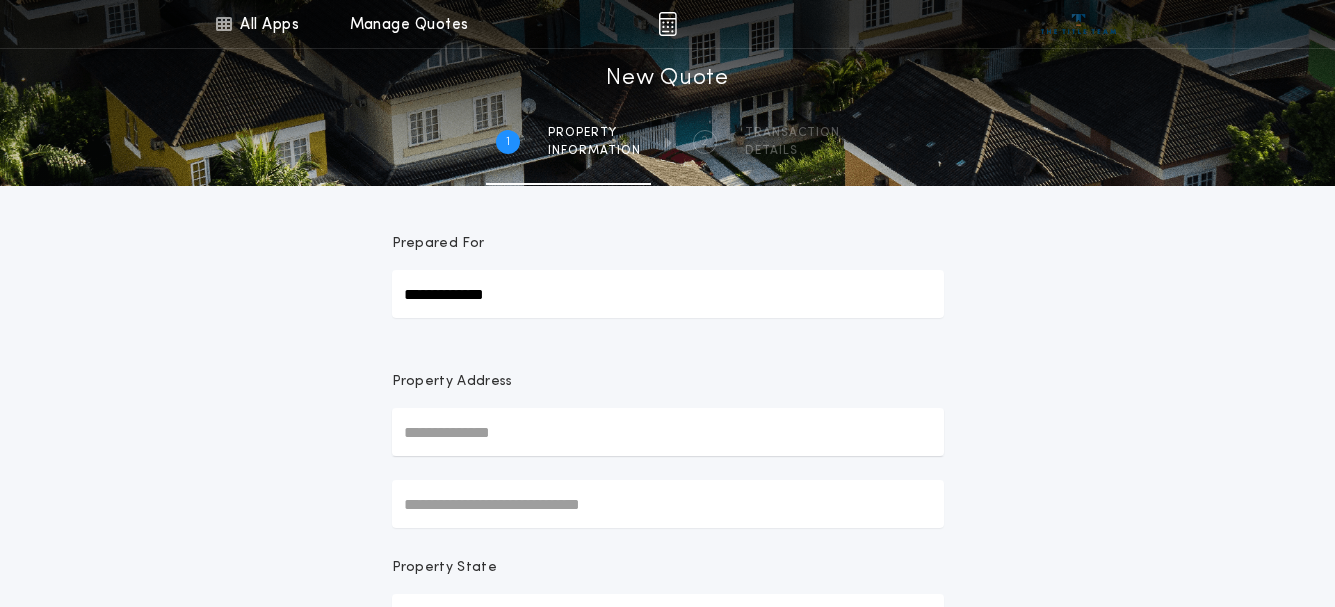 click at bounding box center [668, 432] 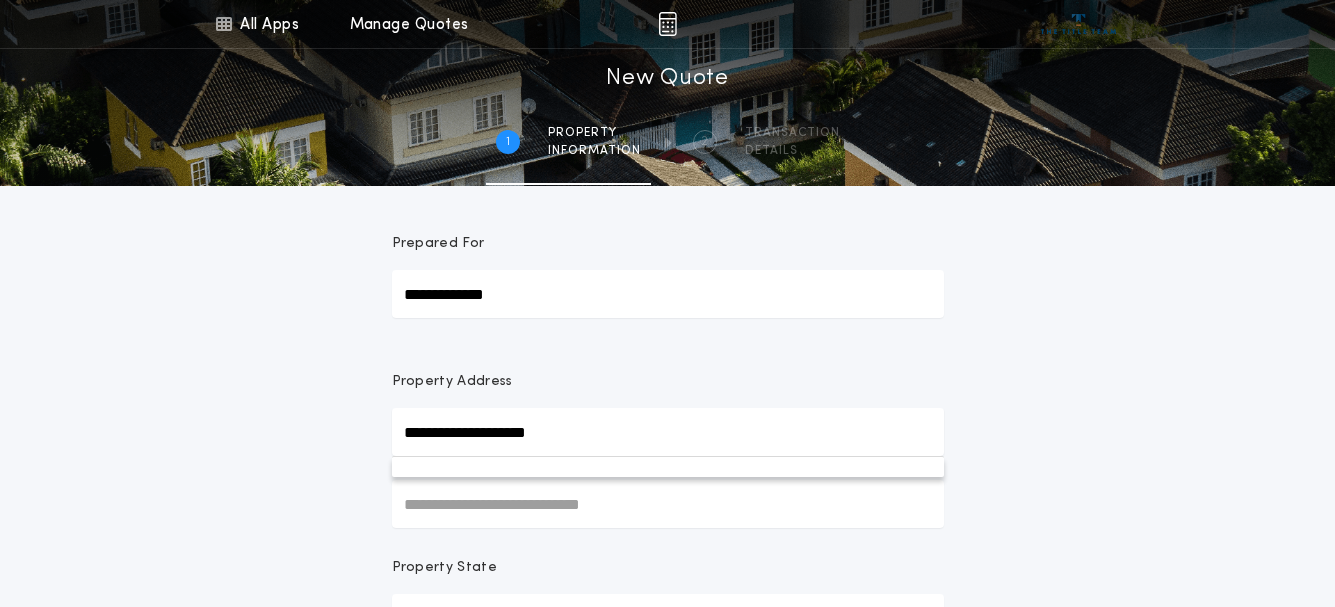 type on "**********" 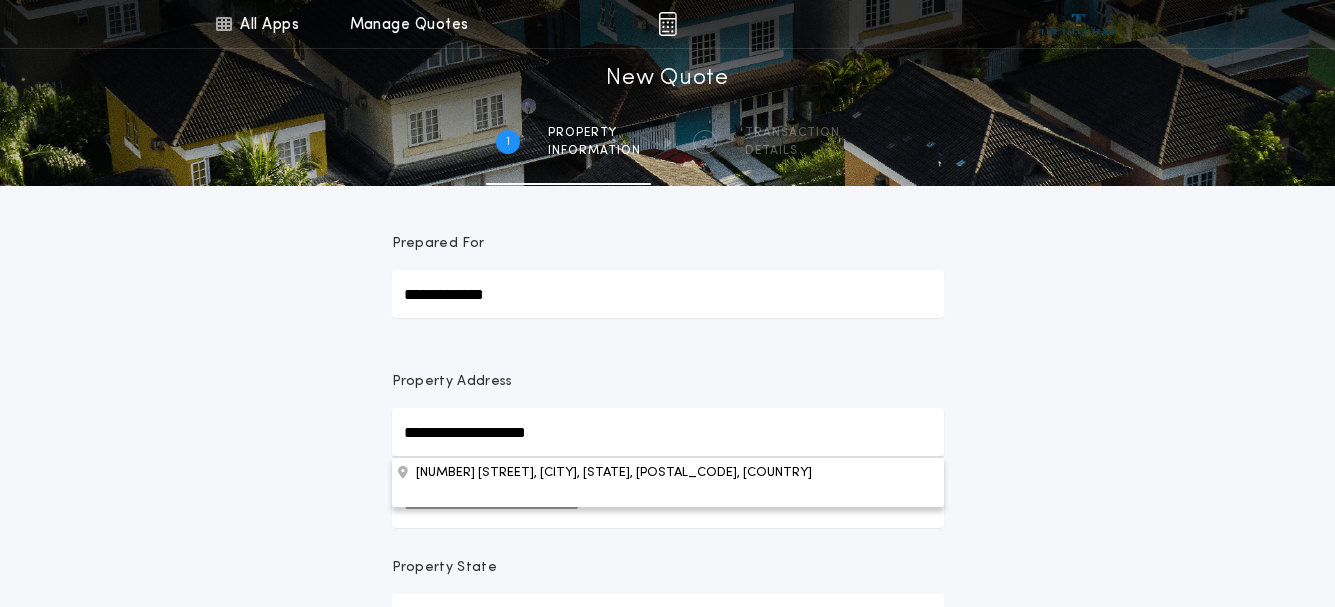 type 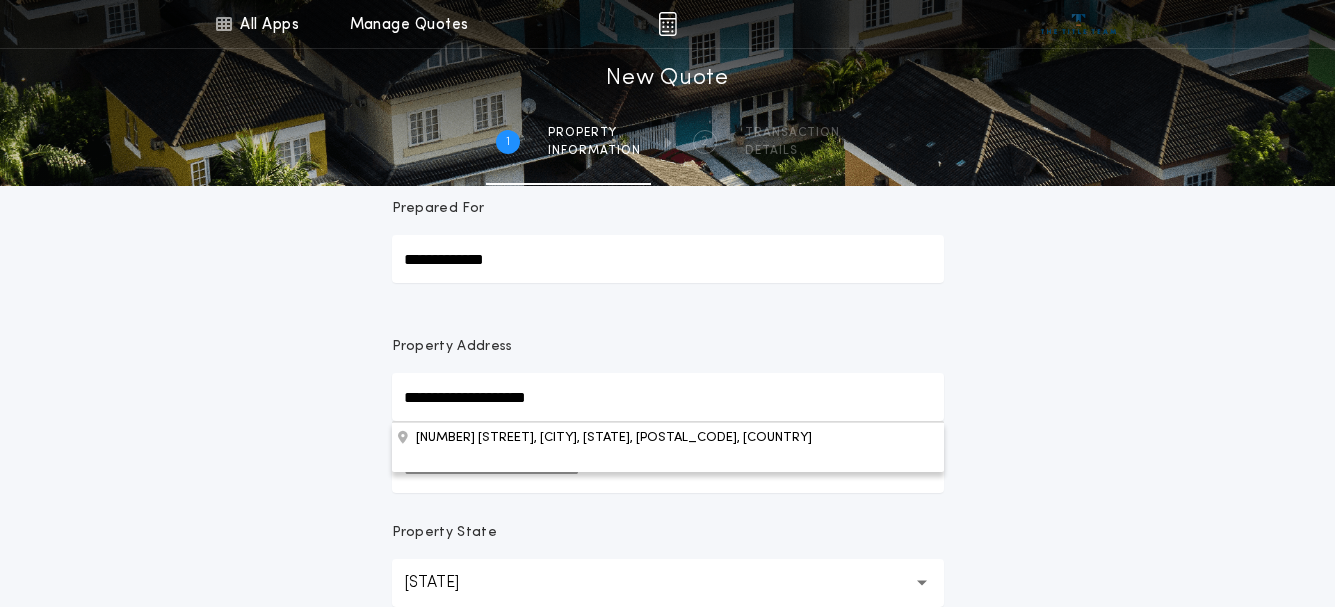 scroll, scrollTop: 429, scrollLeft: 0, axis: vertical 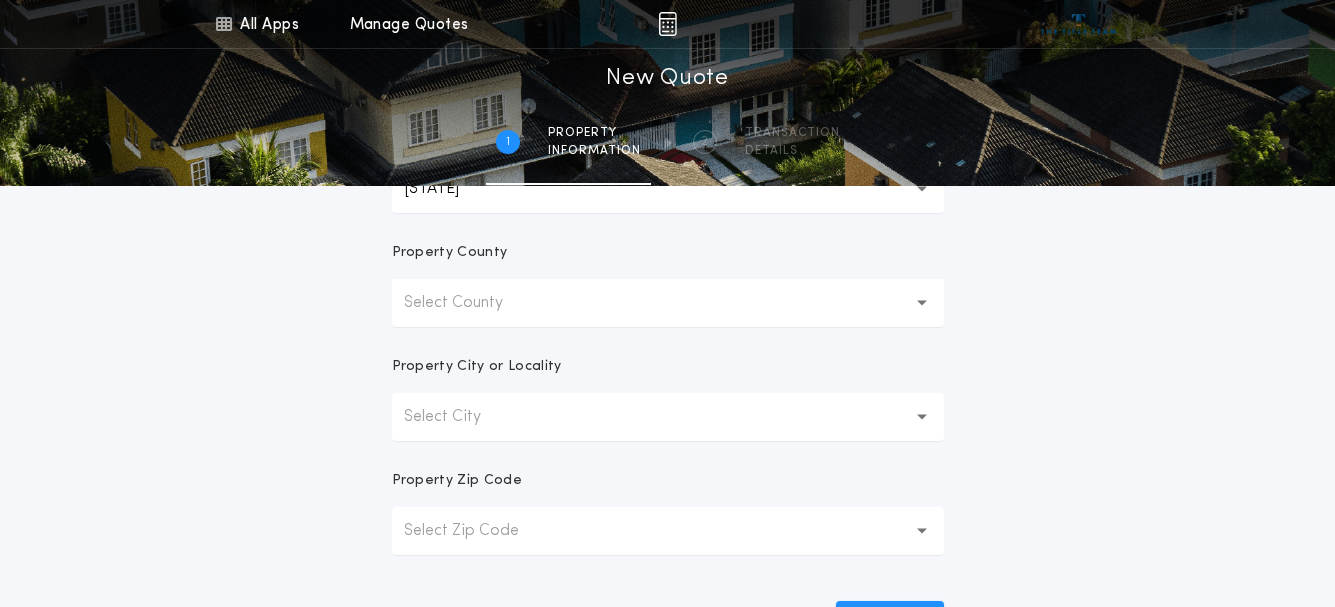type 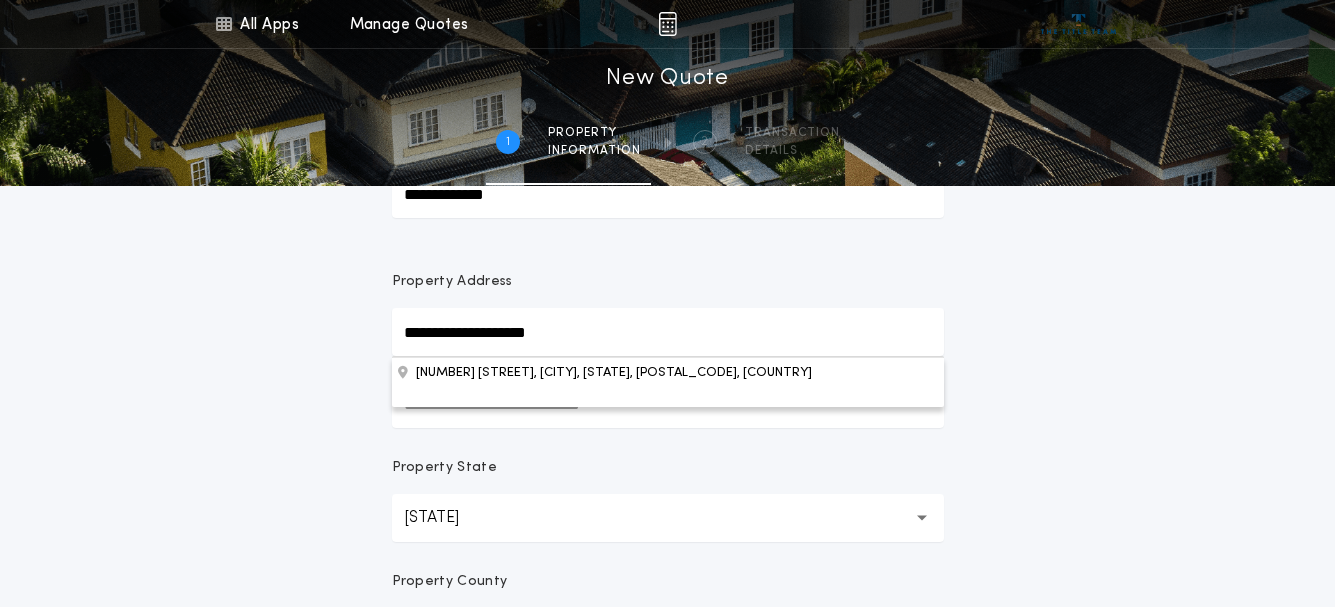 scroll, scrollTop: 200, scrollLeft: 0, axis: vertical 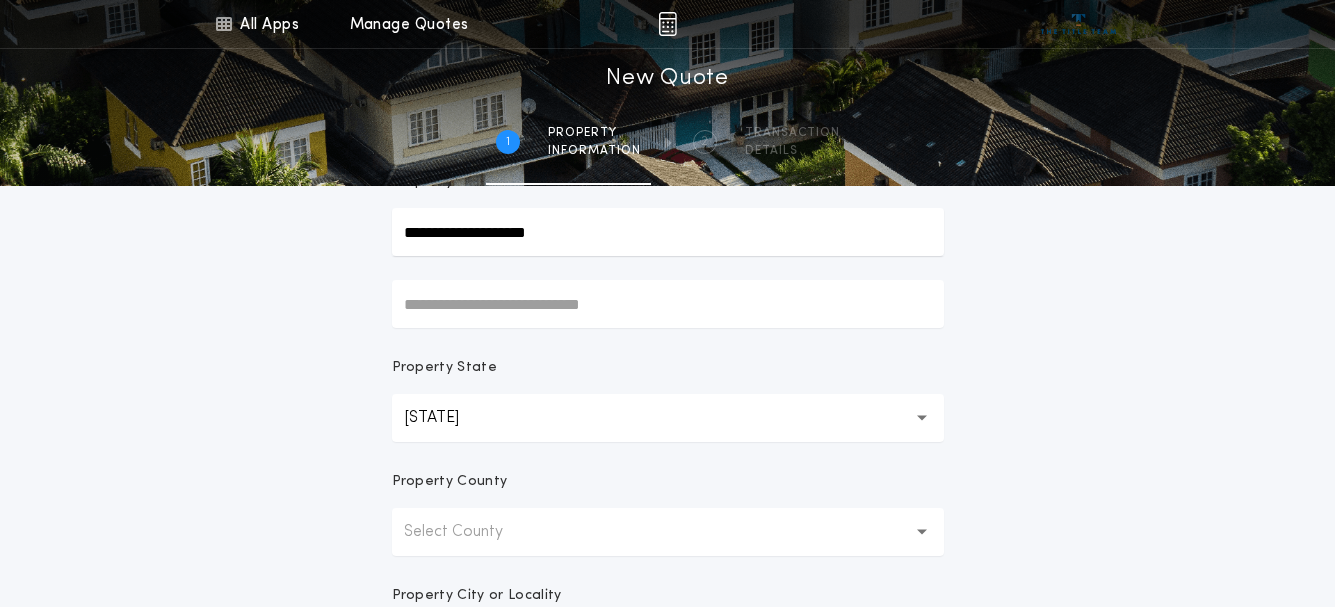 click on "Select County" at bounding box center [469, 532] 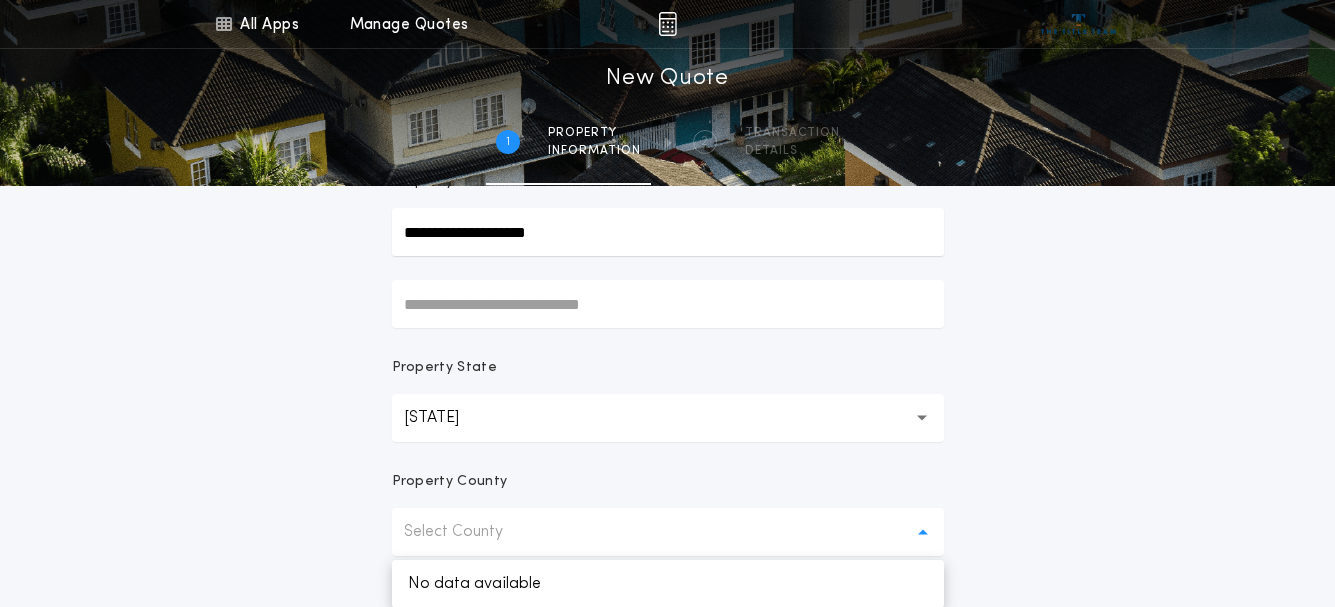 click on "Select County" at bounding box center (469, 532) 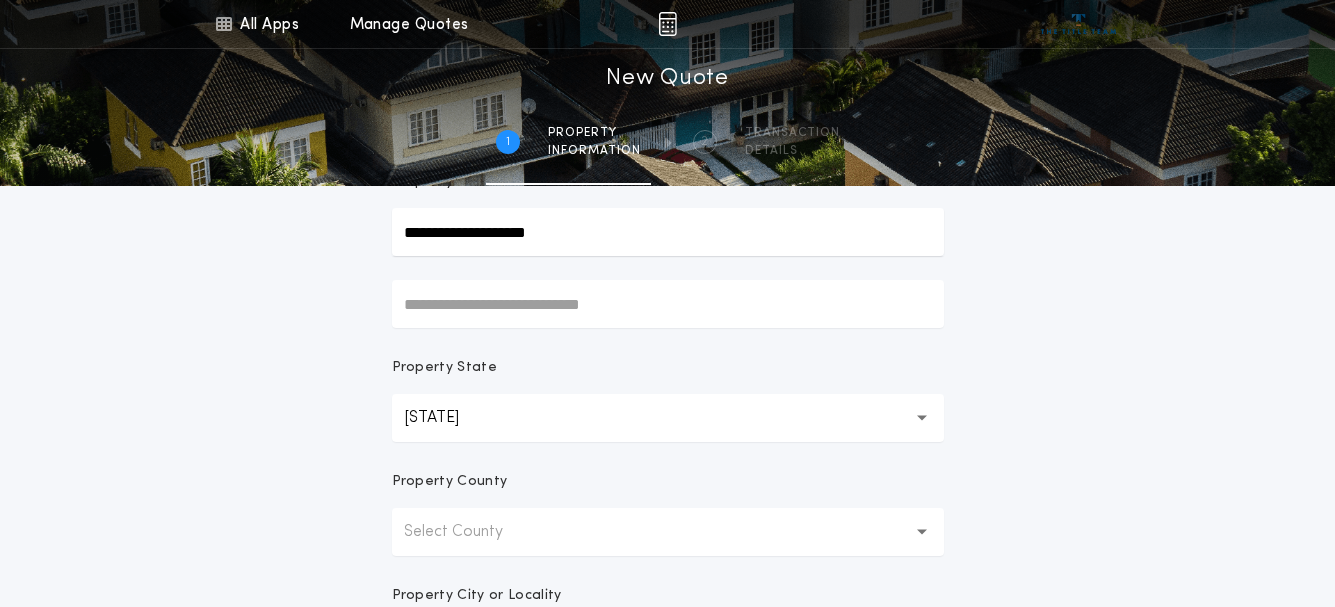 click on "Select County" at bounding box center [469, 532] 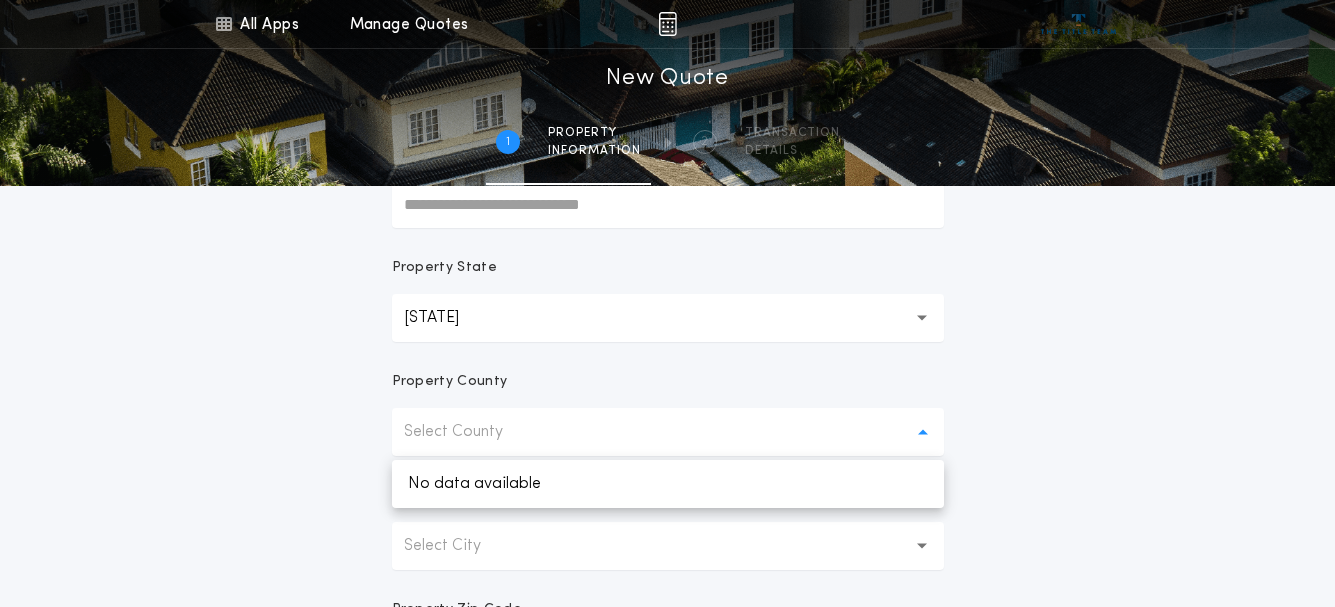 scroll, scrollTop: 400, scrollLeft: 0, axis: vertical 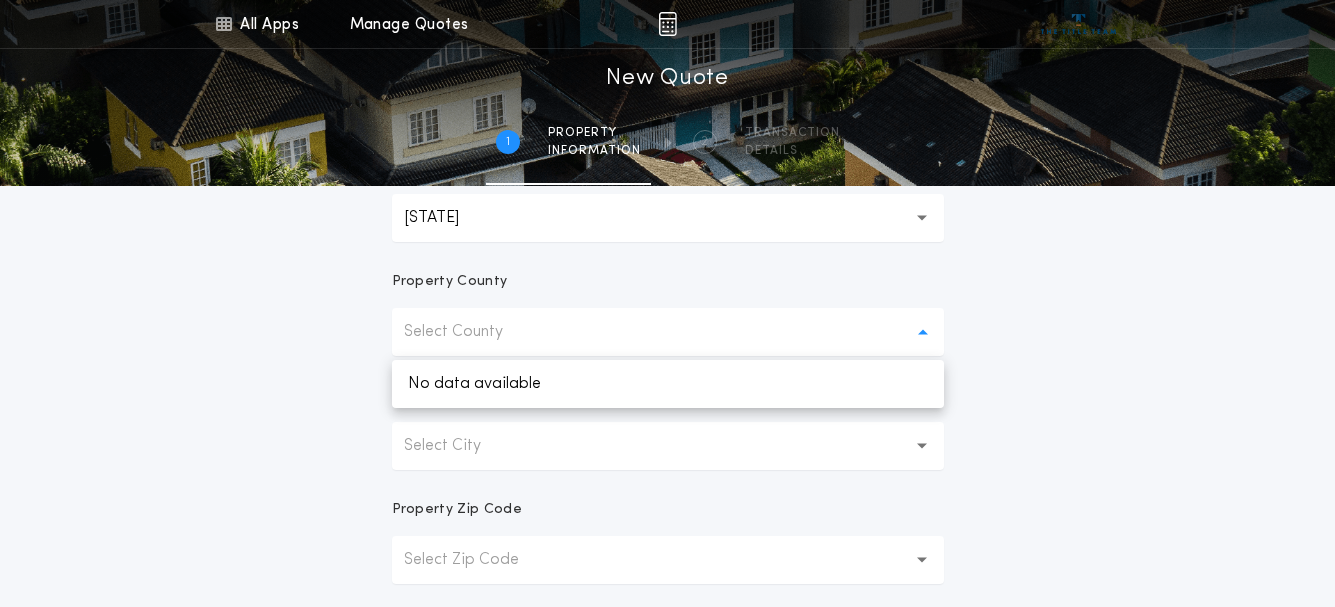 click on "Select City" at bounding box center [458, 446] 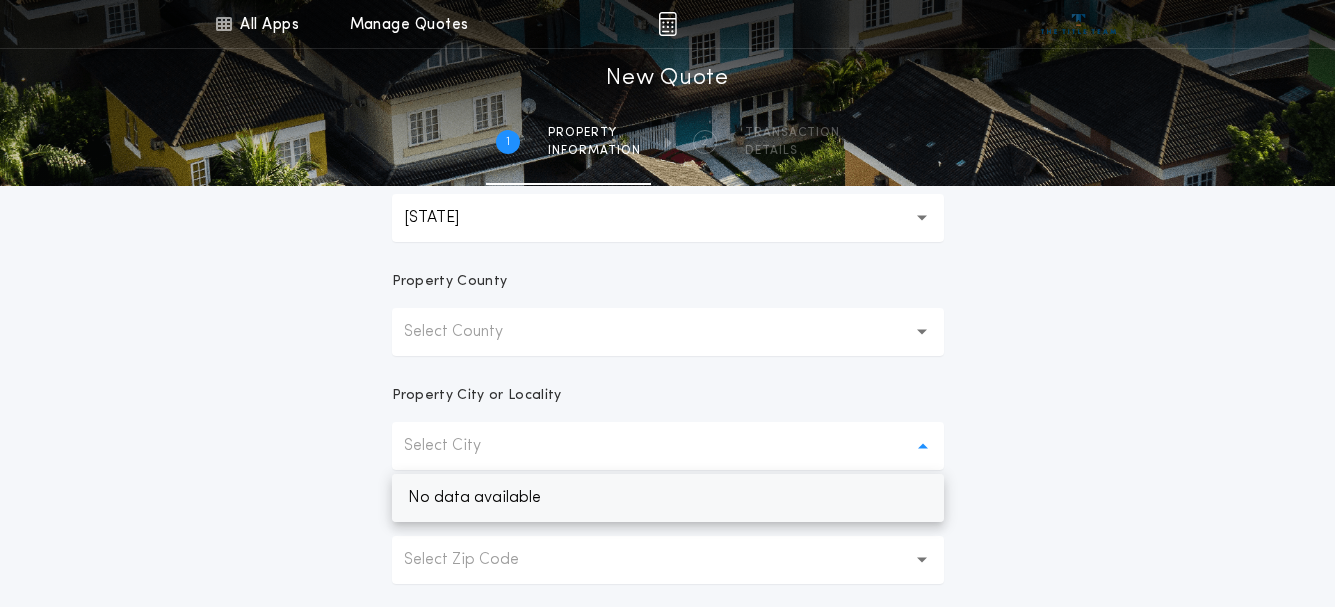 scroll, scrollTop: 500, scrollLeft: 0, axis: vertical 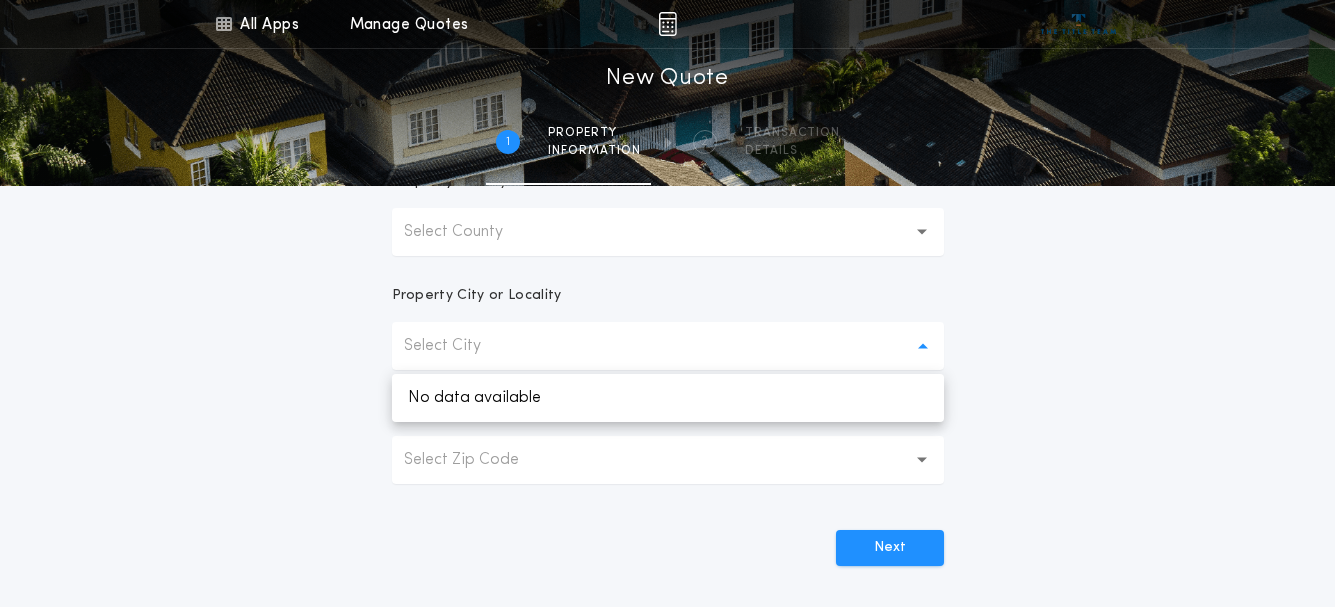 click on "Select Zip Code" at bounding box center (477, 460) 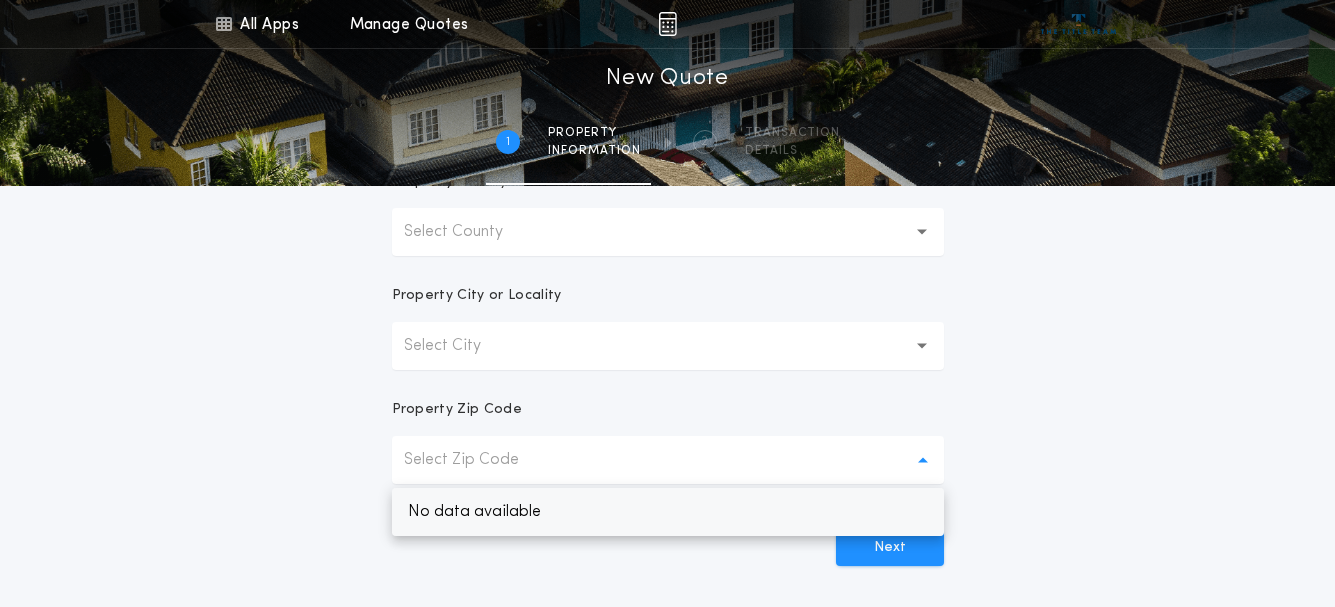 click on "No data available" at bounding box center (668, 512) 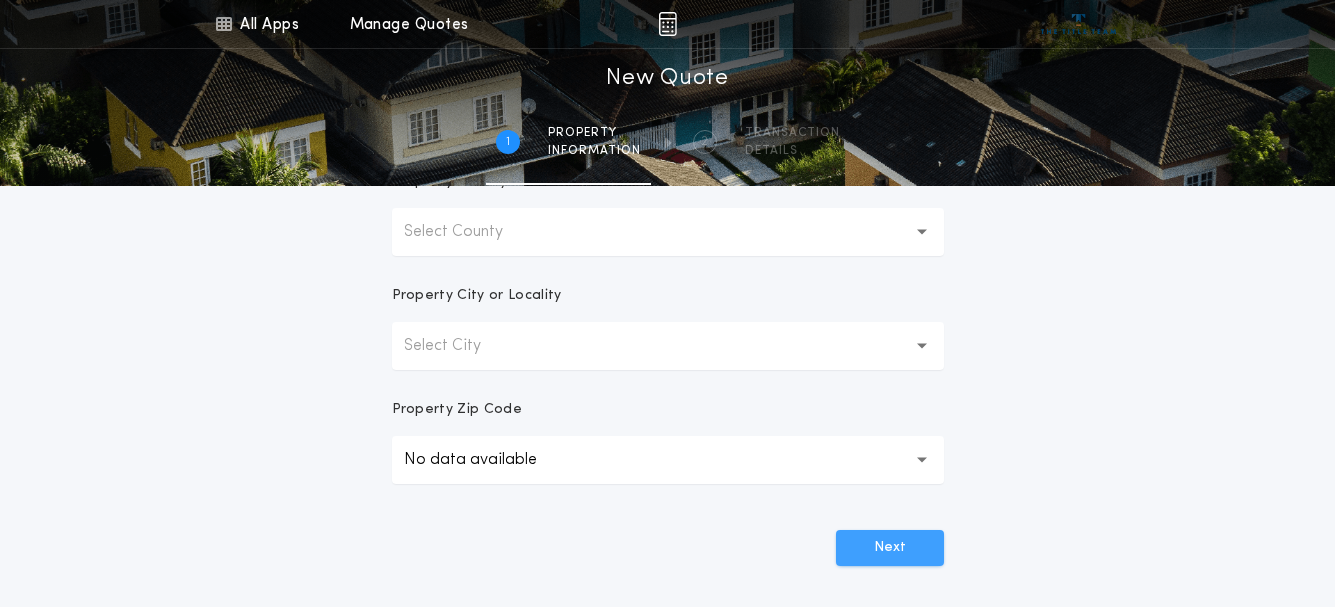 click on "Next" at bounding box center (890, 548) 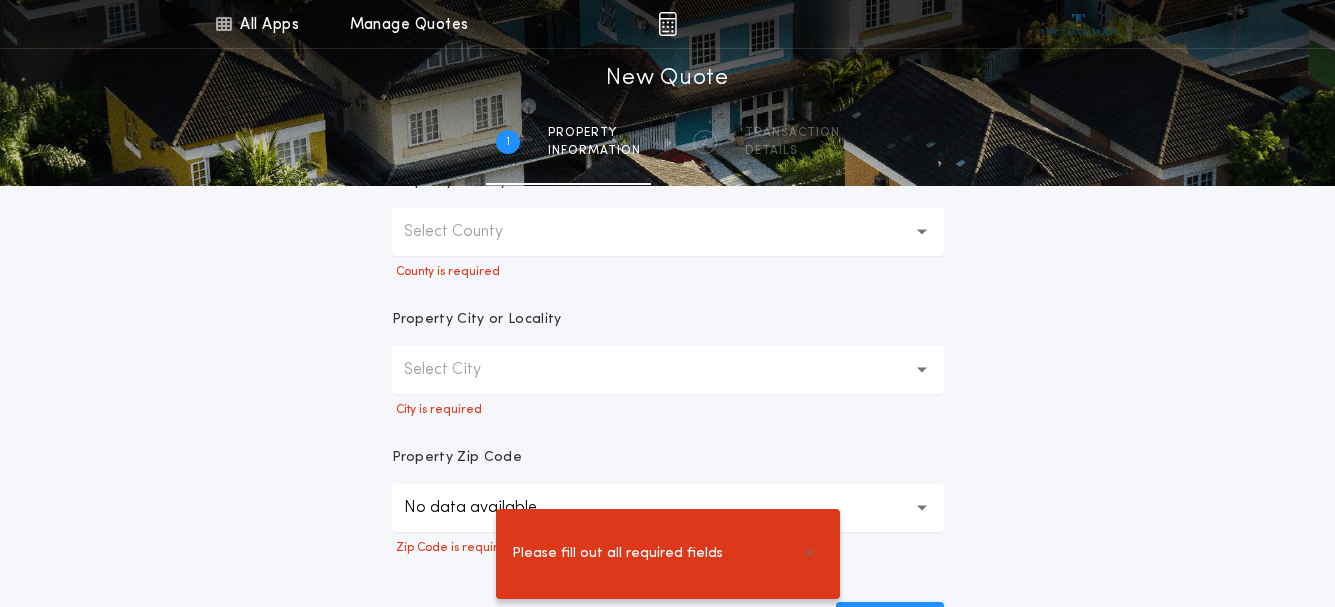 scroll, scrollTop: 400, scrollLeft: 0, axis: vertical 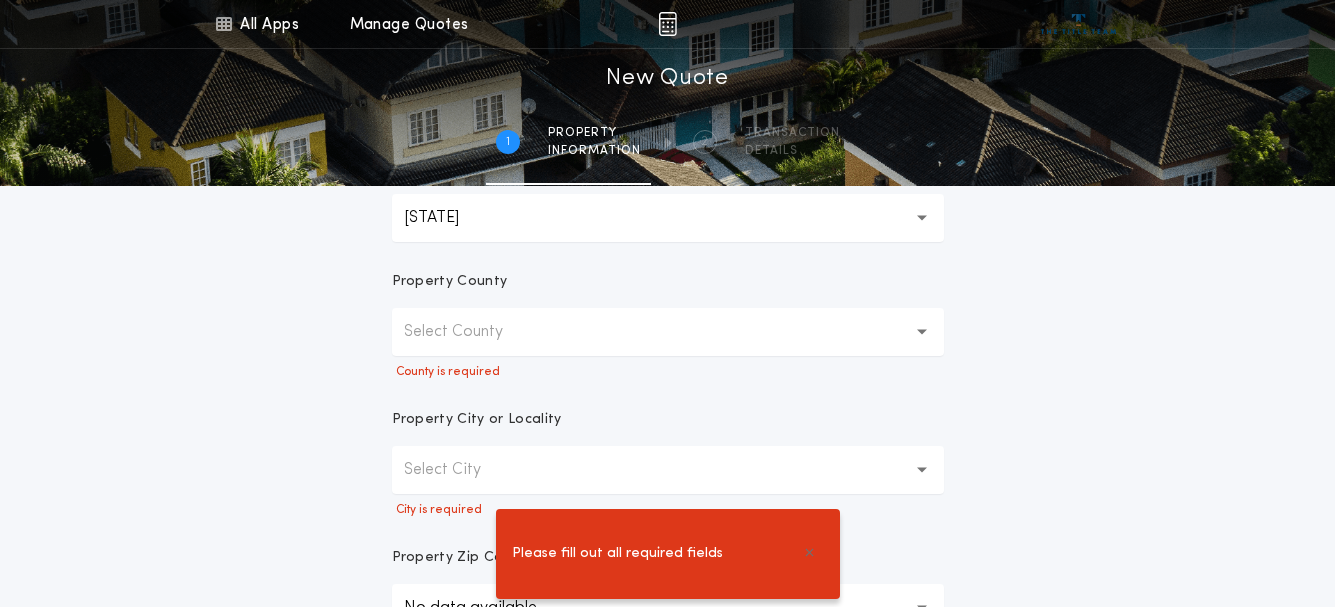 click on "Select County" at bounding box center [469, 332] 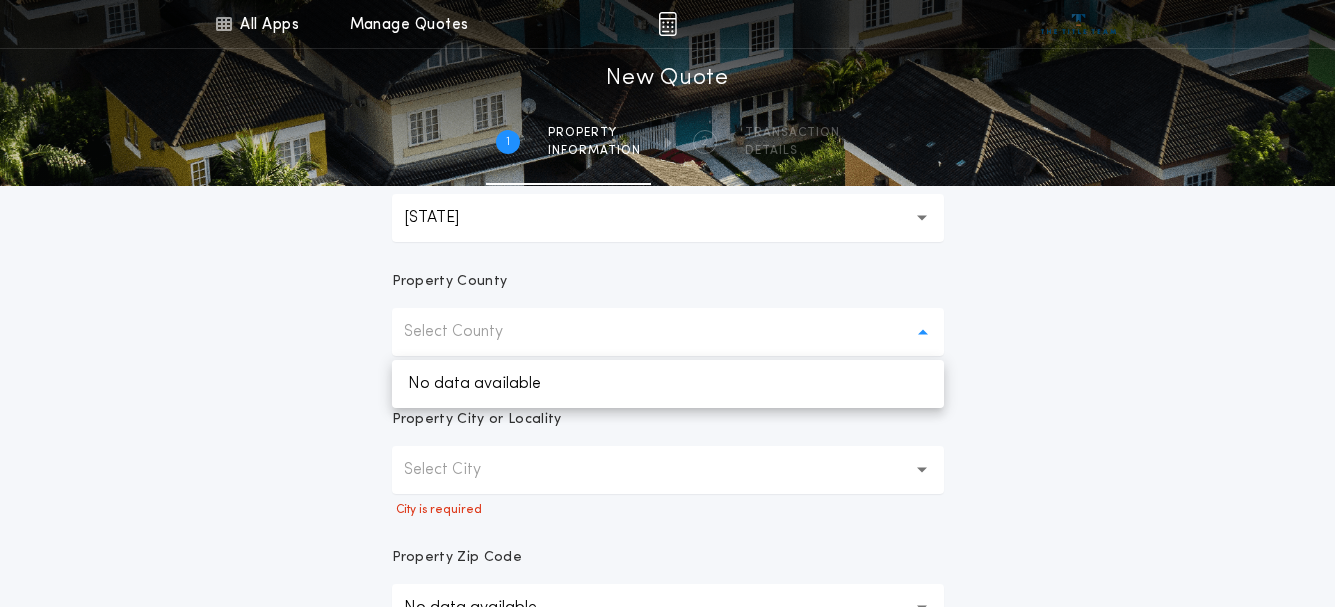 click on "Select County" at bounding box center [469, 332] 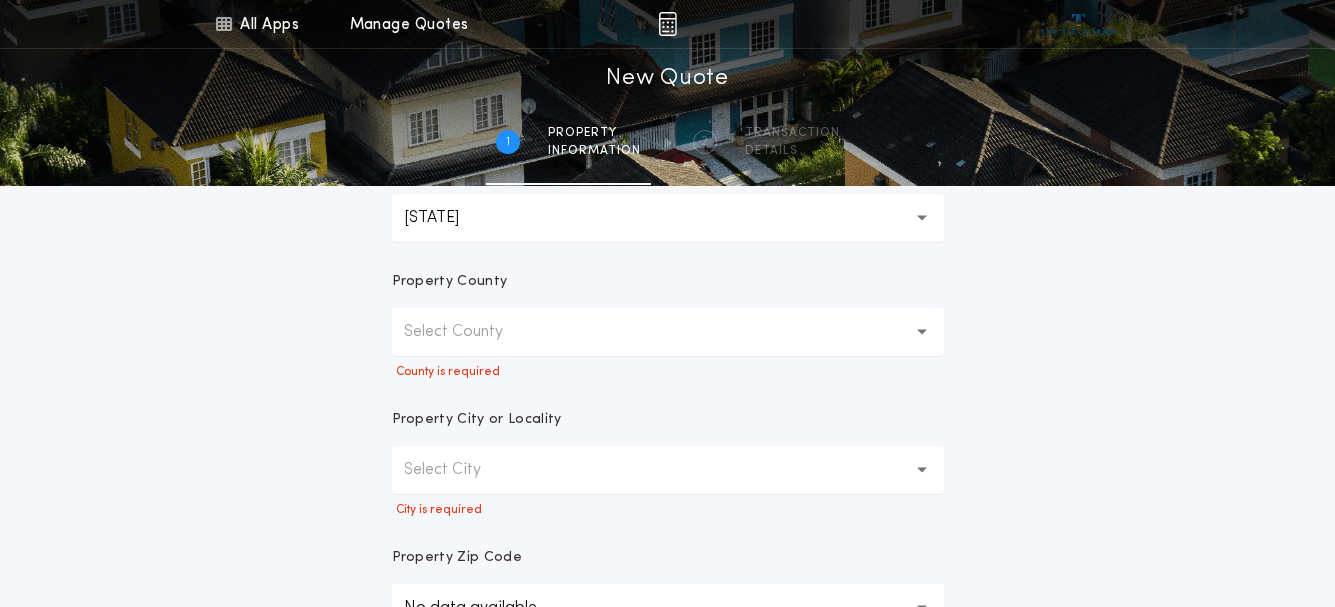 click on "Select County" at bounding box center (469, 332) 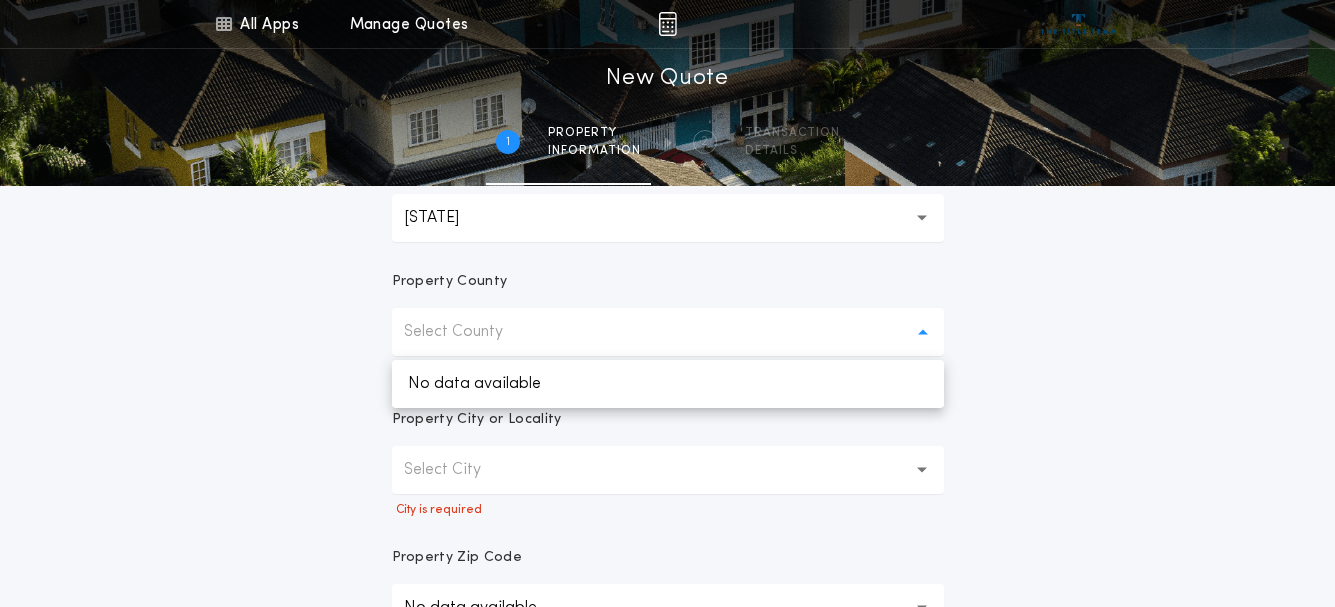 click on "Select County" at bounding box center (469, 332) 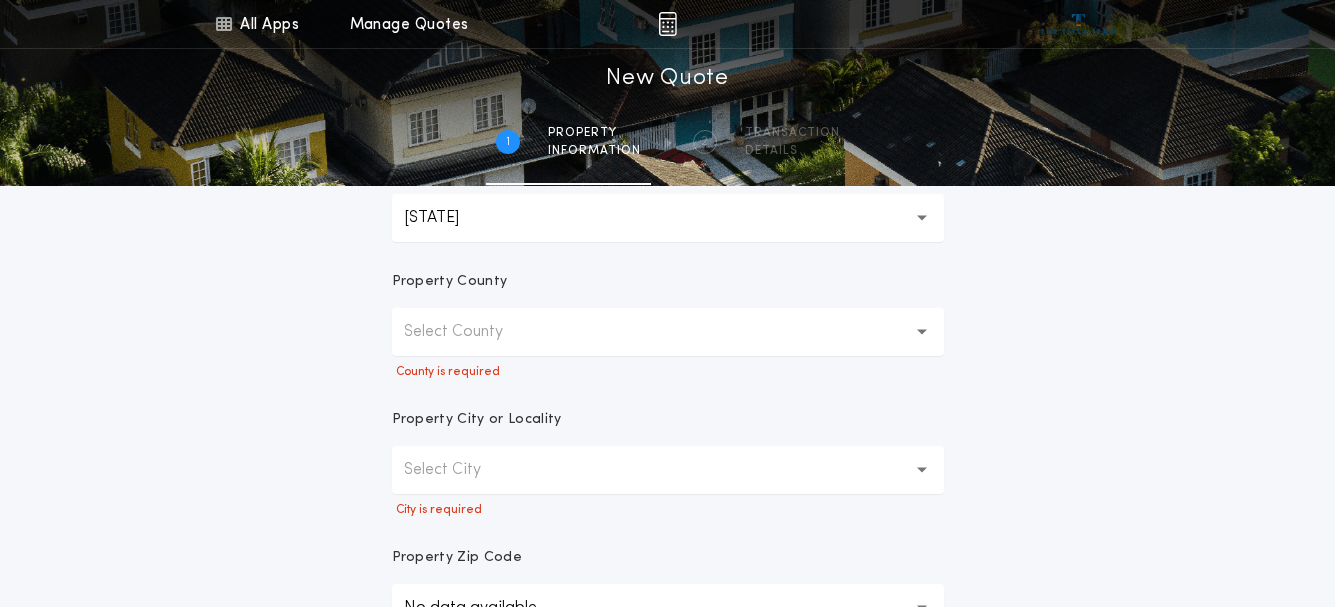 click on "Select County" at bounding box center [469, 332] 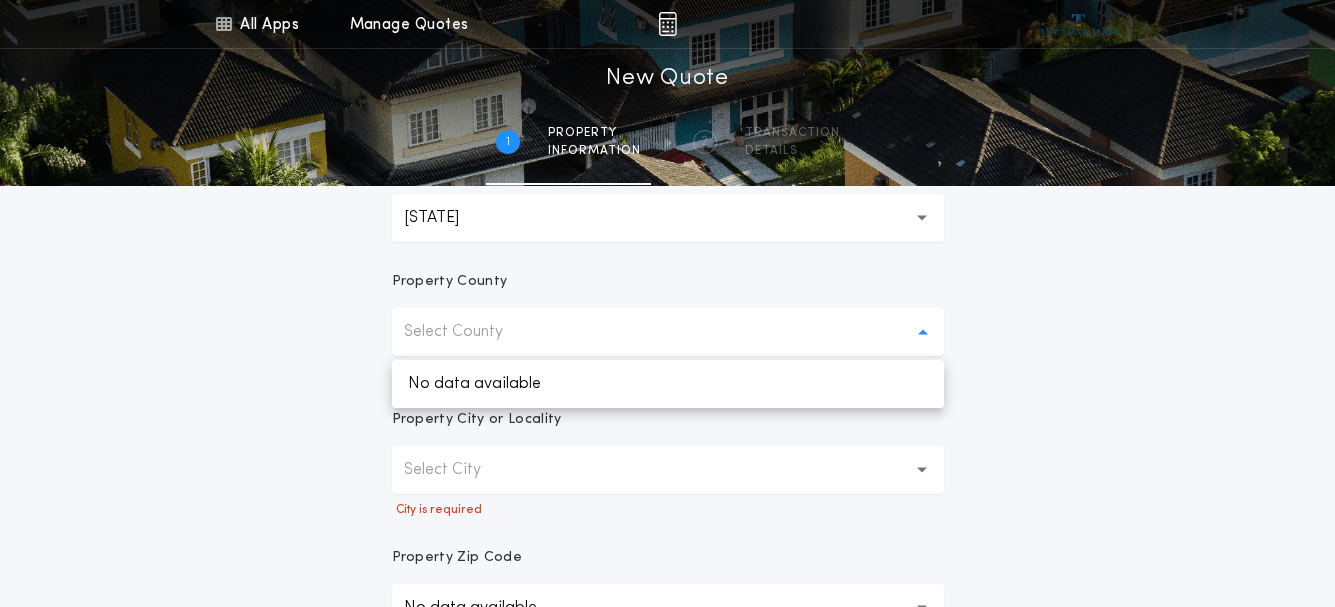 click on "Select County" at bounding box center (469, 332) 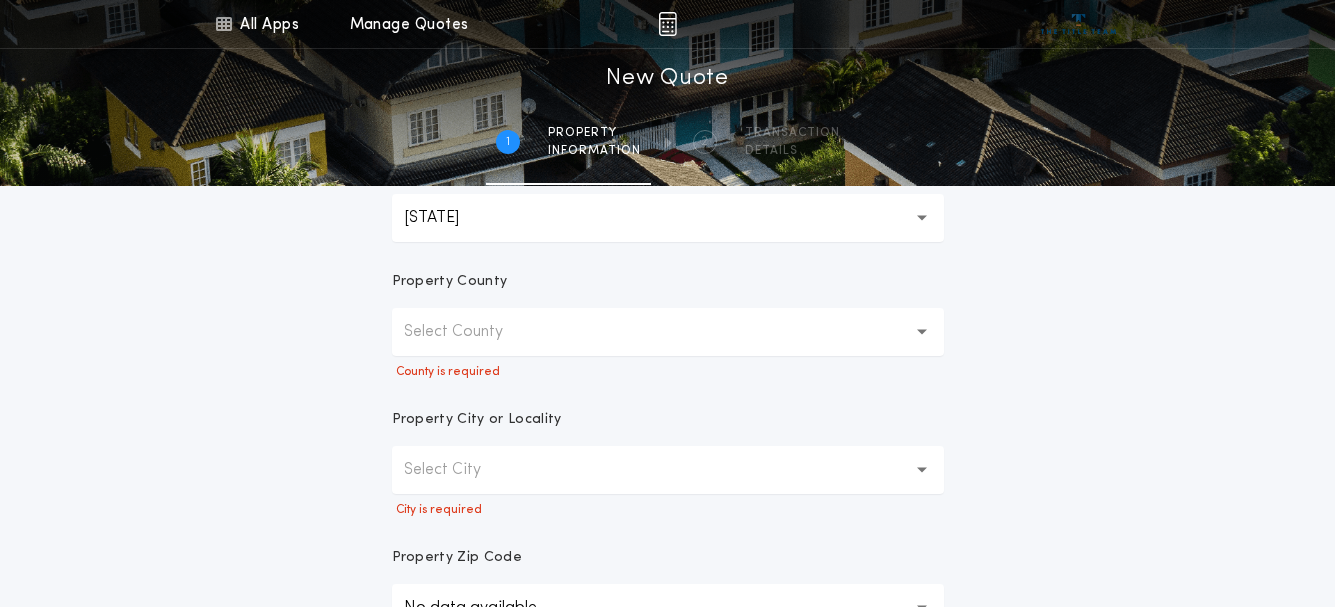drag, startPoint x: 512, startPoint y: 329, endPoint x: 350, endPoint y: 328, distance: 162.00308 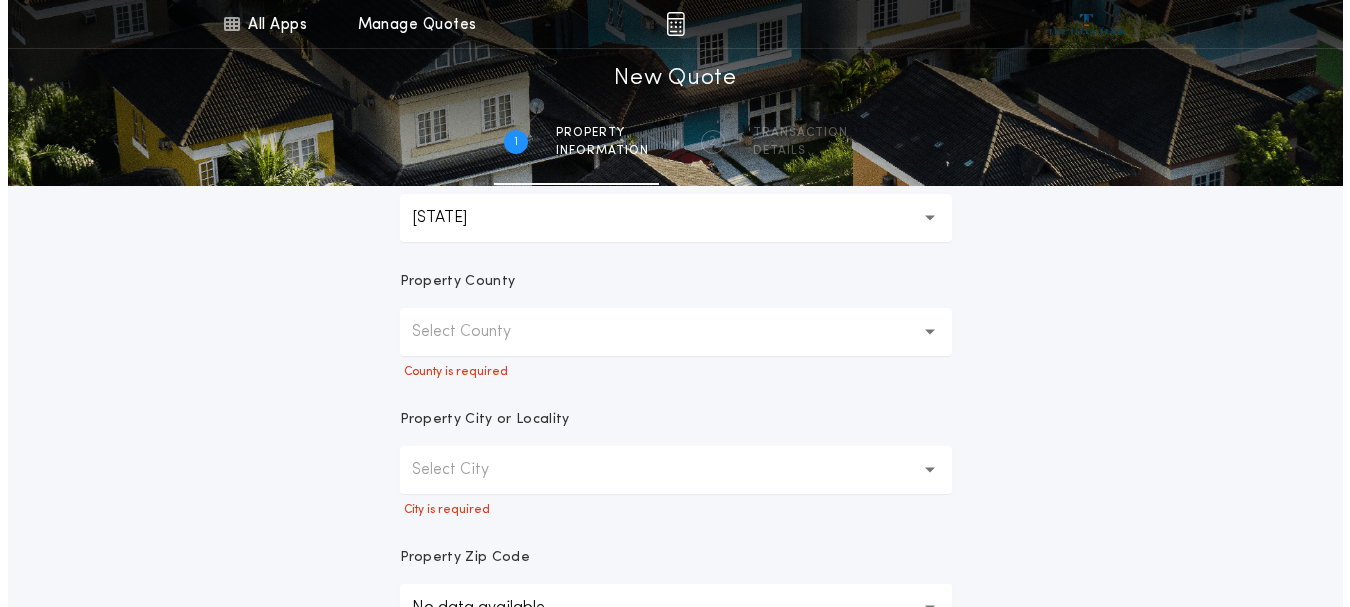 scroll, scrollTop: 0, scrollLeft: 0, axis: both 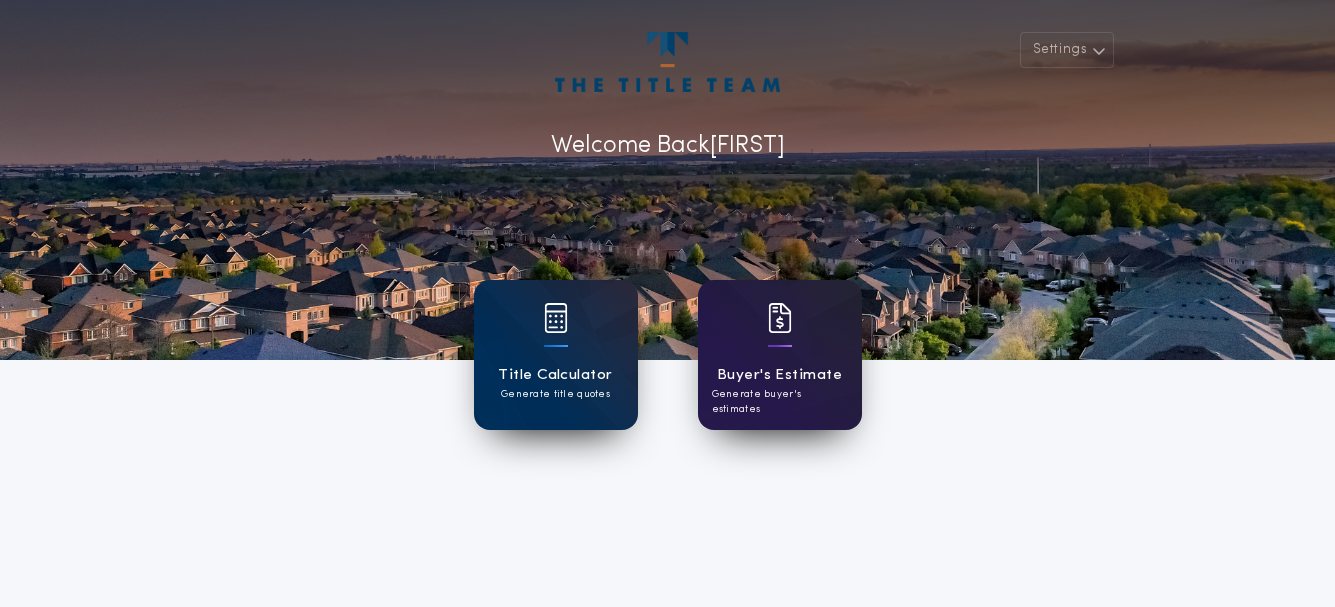 click on "Buyer's Estimate Generate buyer's estimates" at bounding box center [780, 355] 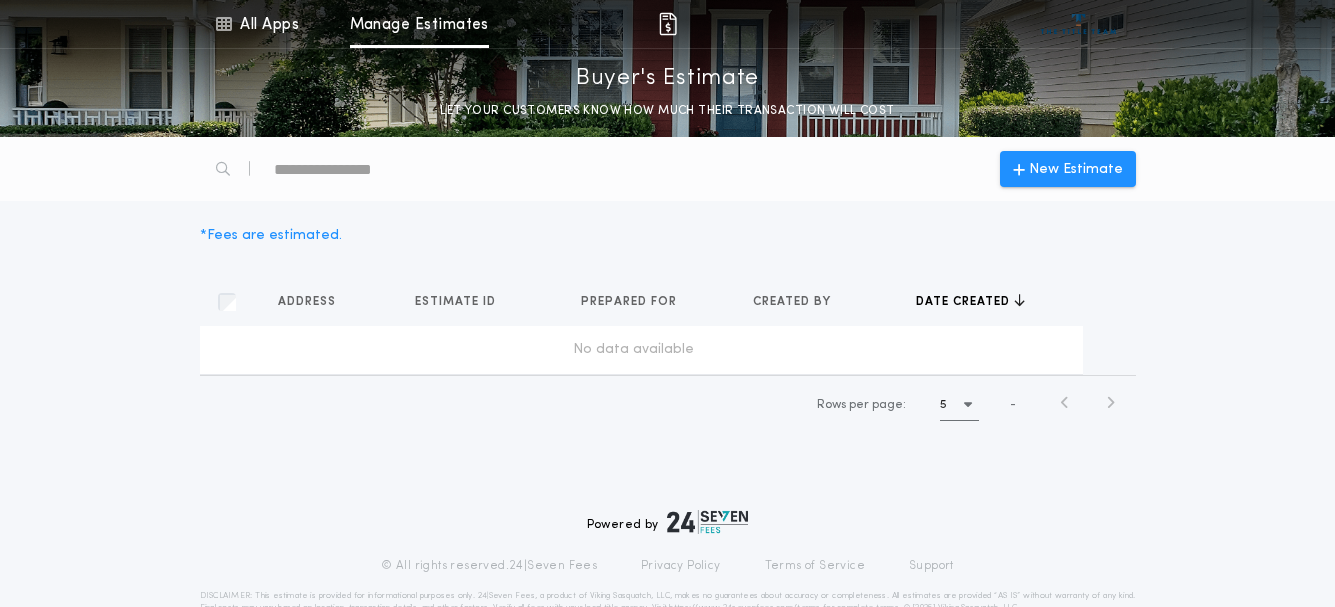 click on "New Estimate" at bounding box center (668, 169) 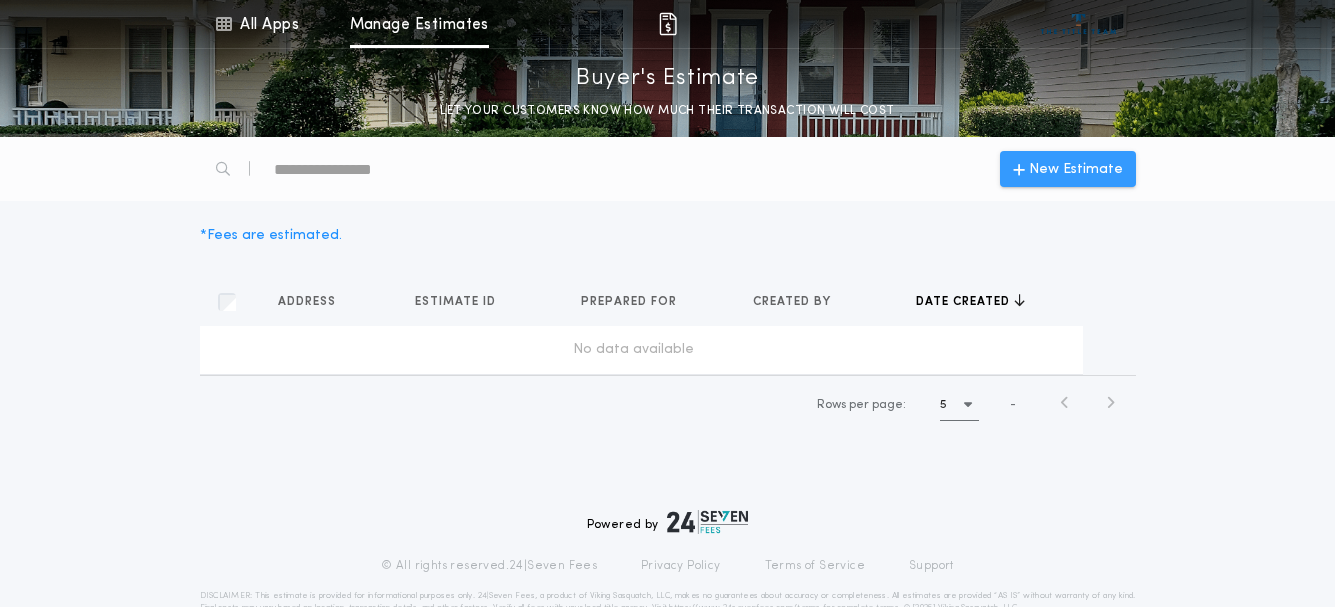 click on "New Estimate" at bounding box center [1076, 169] 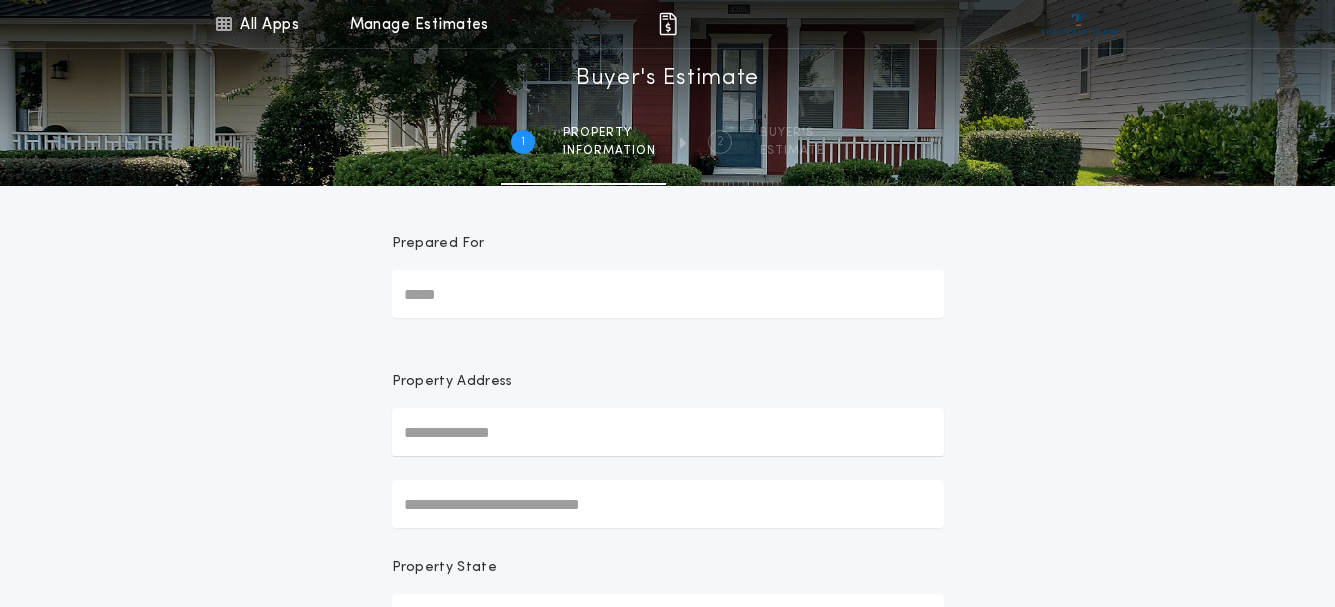 click on "Prepared For" at bounding box center (668, 294) 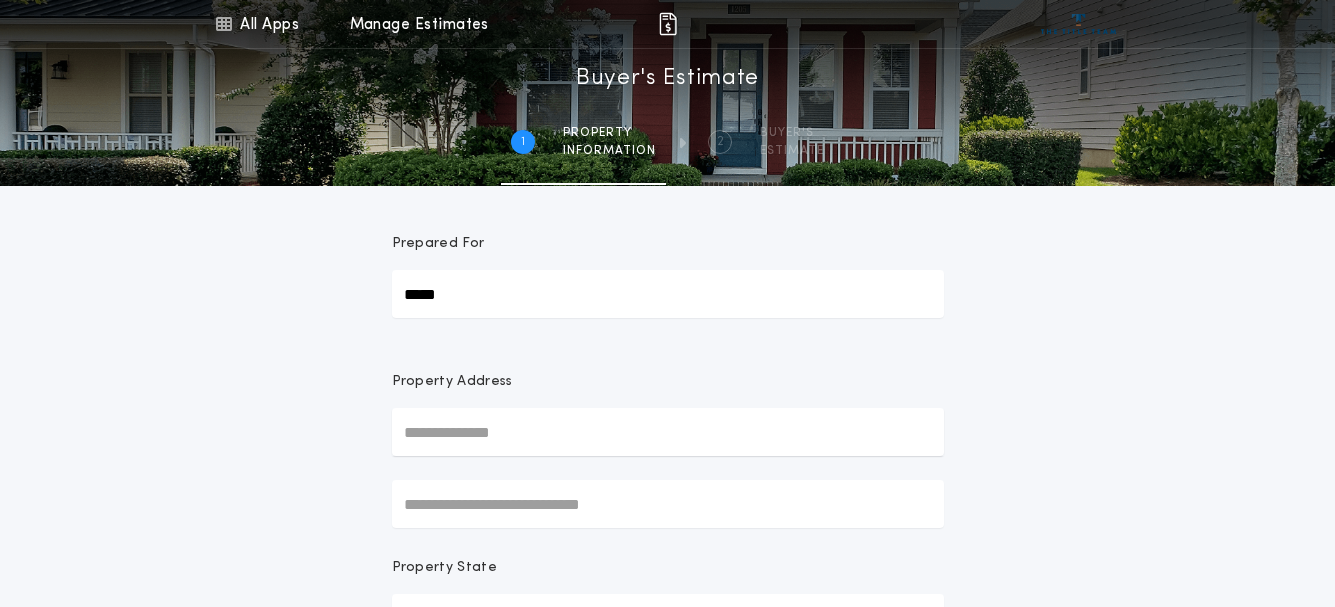 type on "*****" 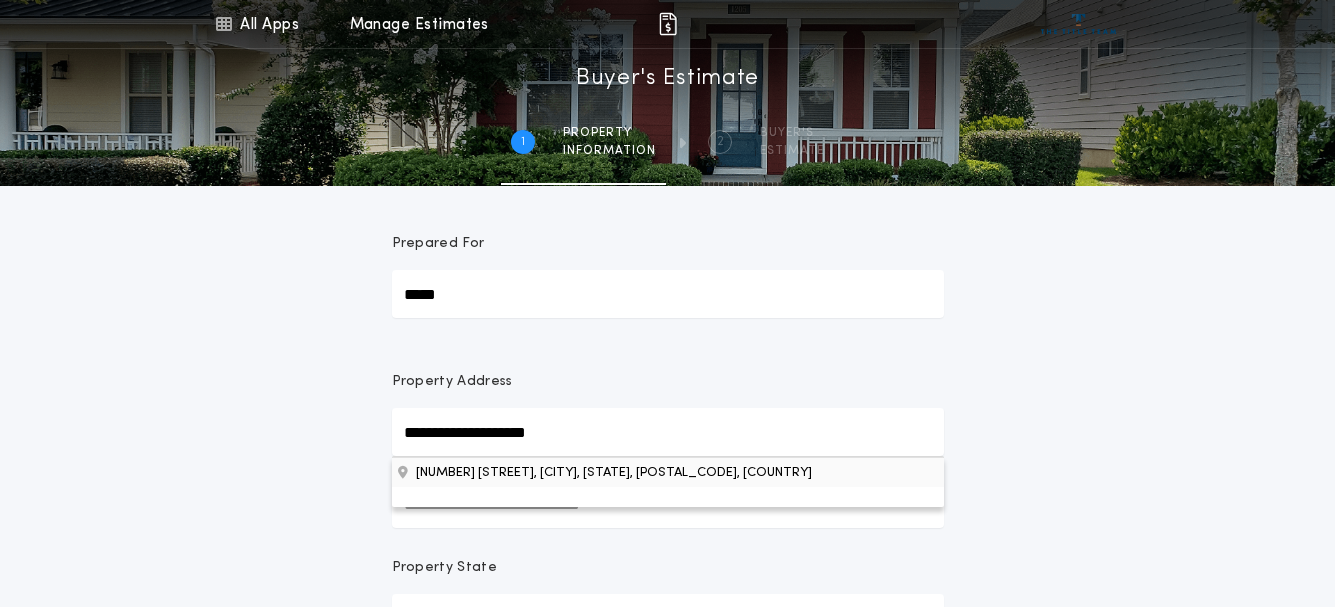 click on "[NUMBER] [STREET], [CITY], [STATE], [POSTAL_CODE], [COUNTRY]" at bounding box center [668, 472] 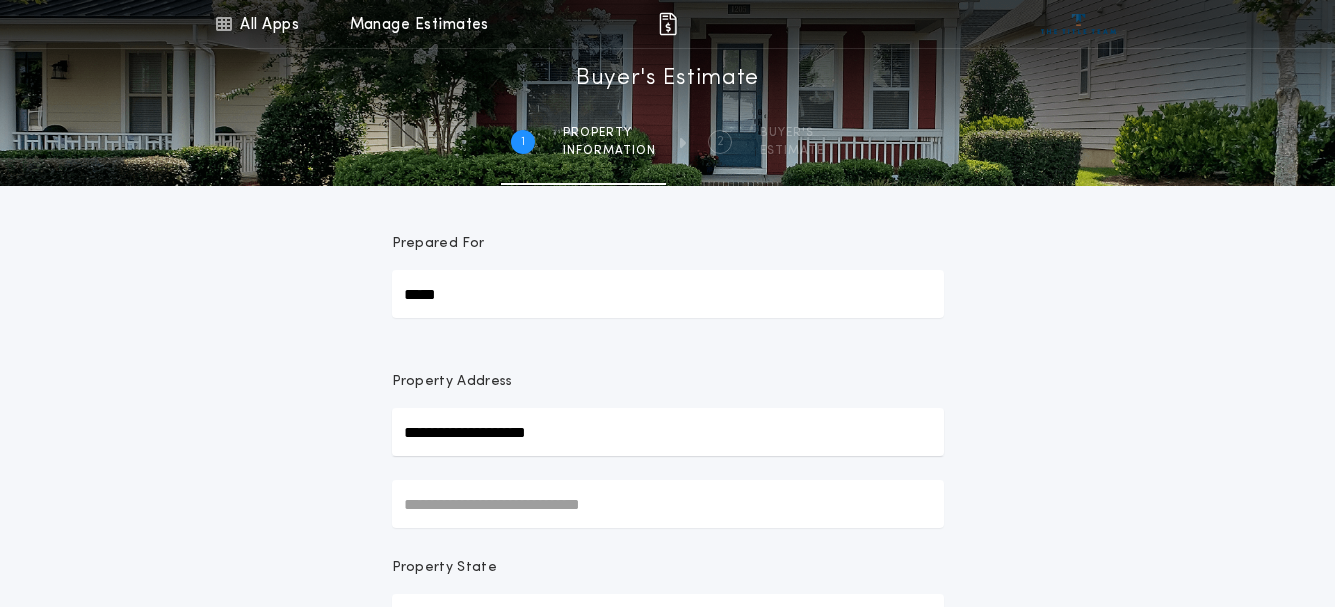 type on "**********" 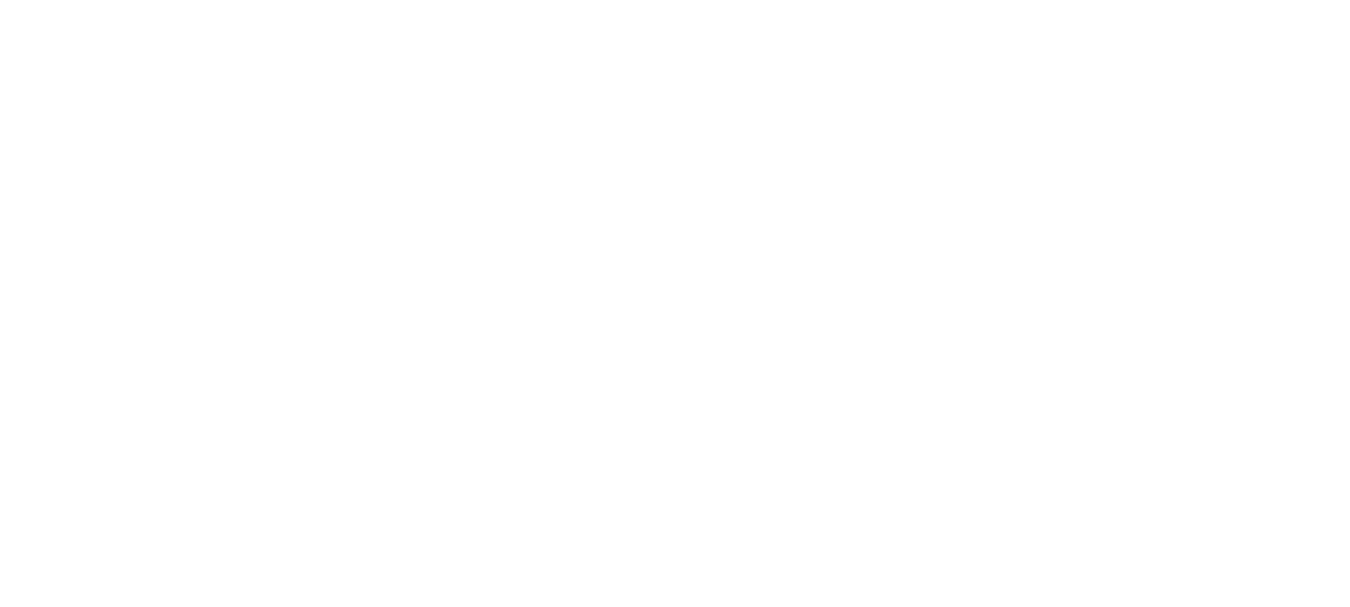 click at bounding box center (675, 0) 